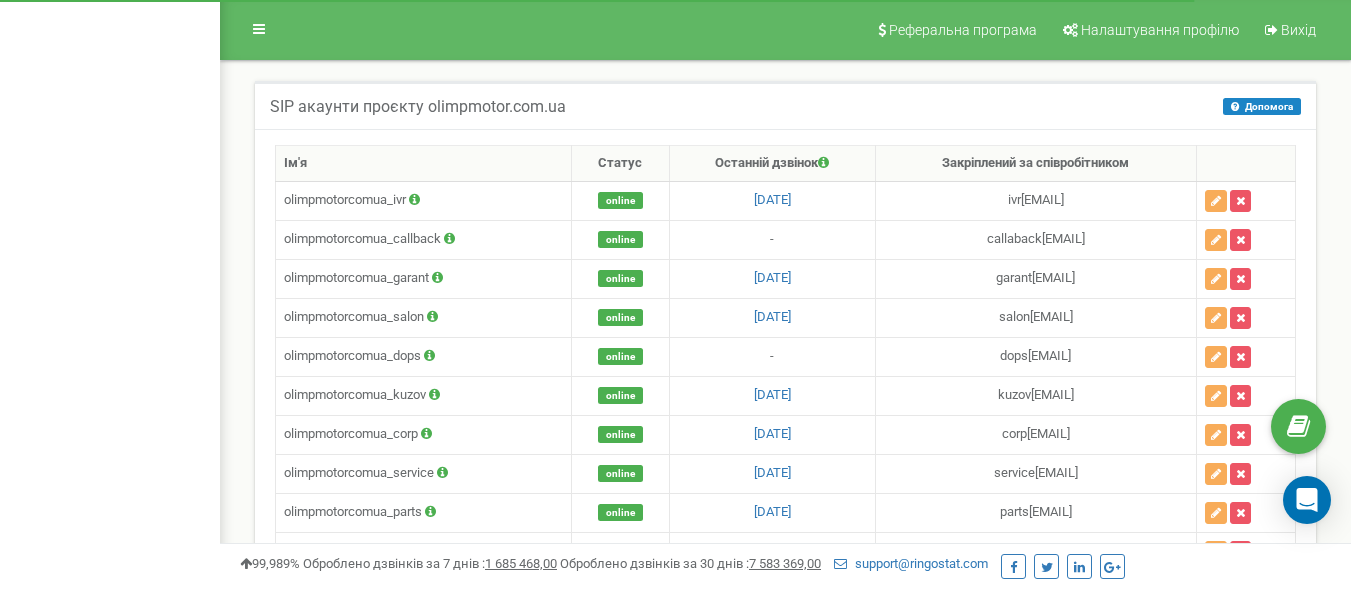 scroll, scrollTop: 0, scrollLeft: 0, axis: both 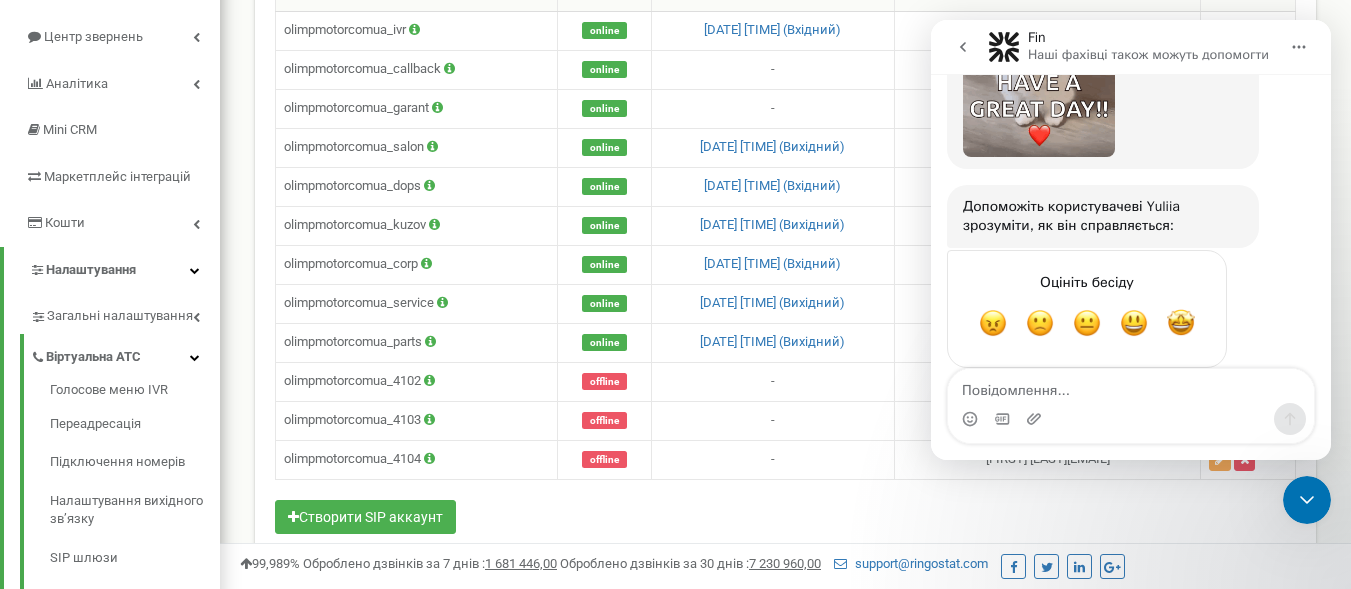 click 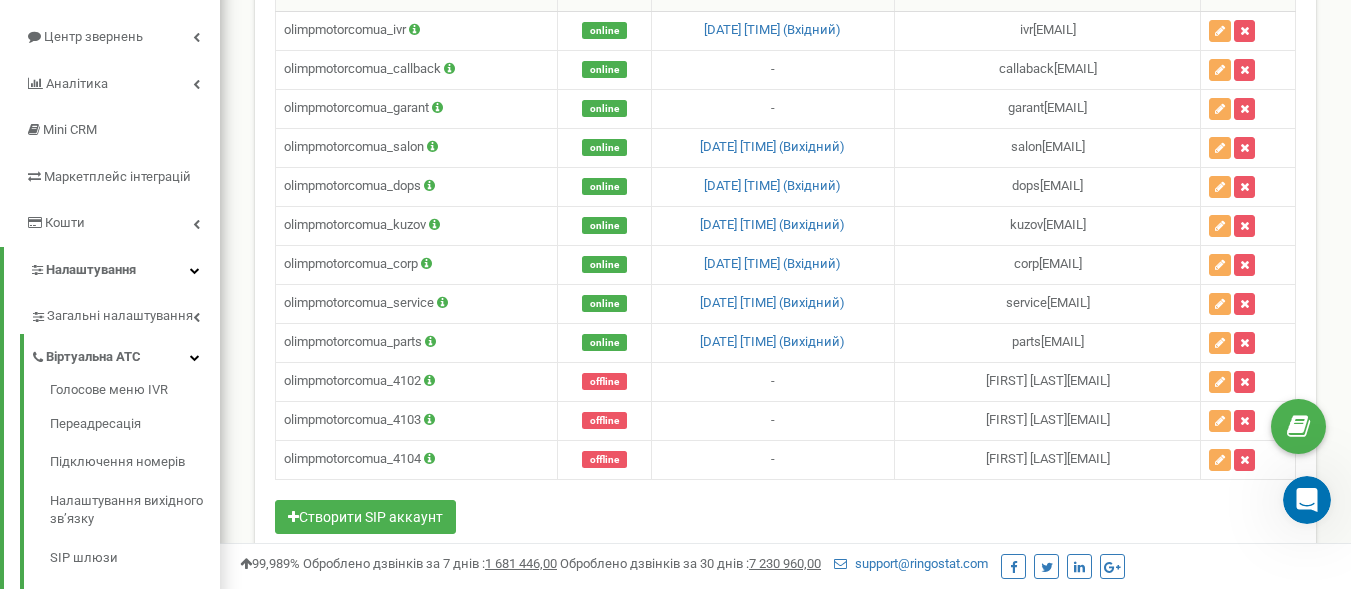 scroll, scrollTop: 0, scrollLeft: 0, axis: both 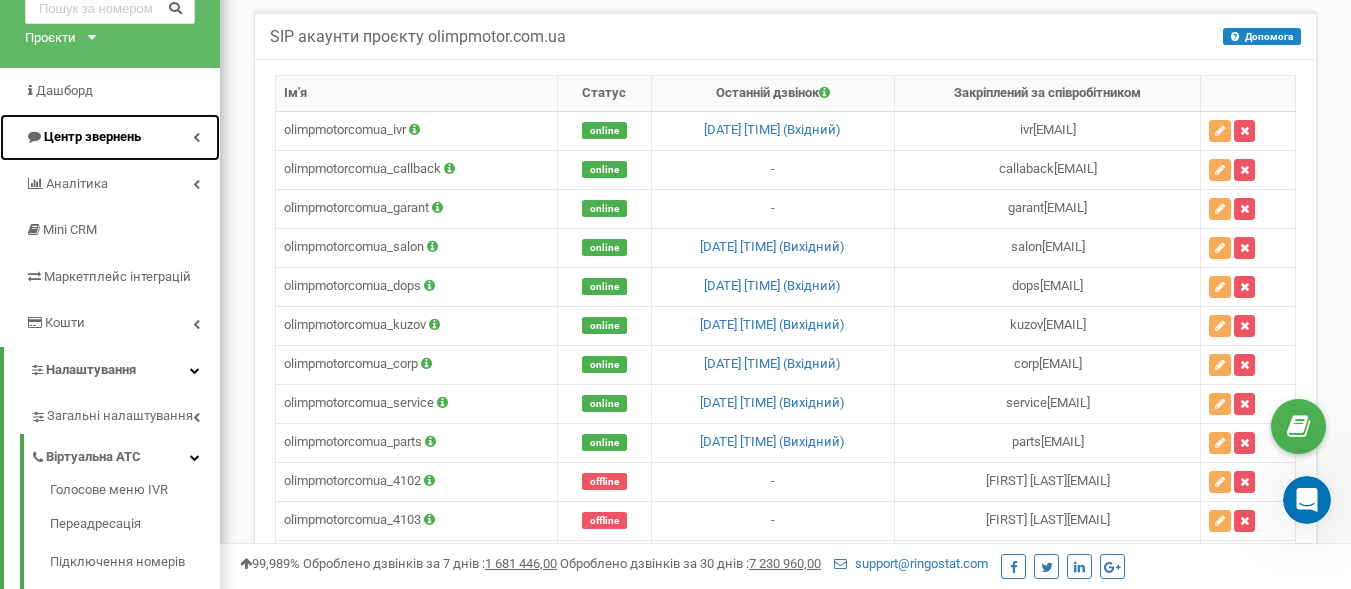 click on "Центр звернень" at bounding box center (110, 137) 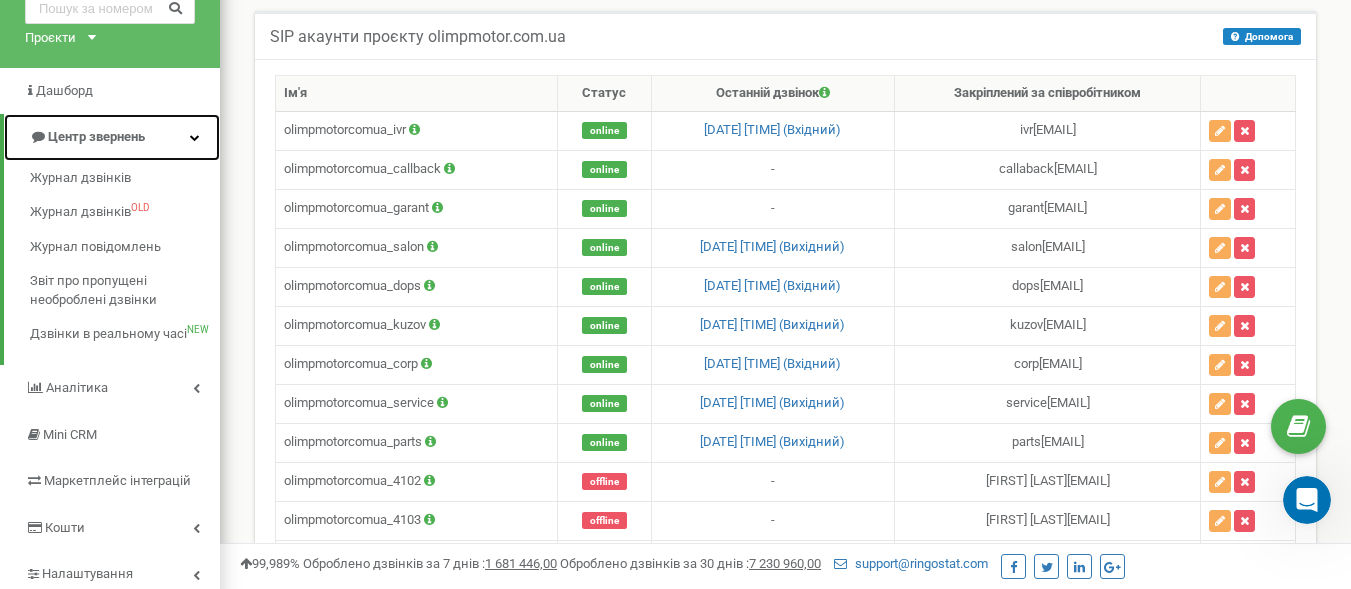click on "Центр звернень" at bounding box center (96, 136) 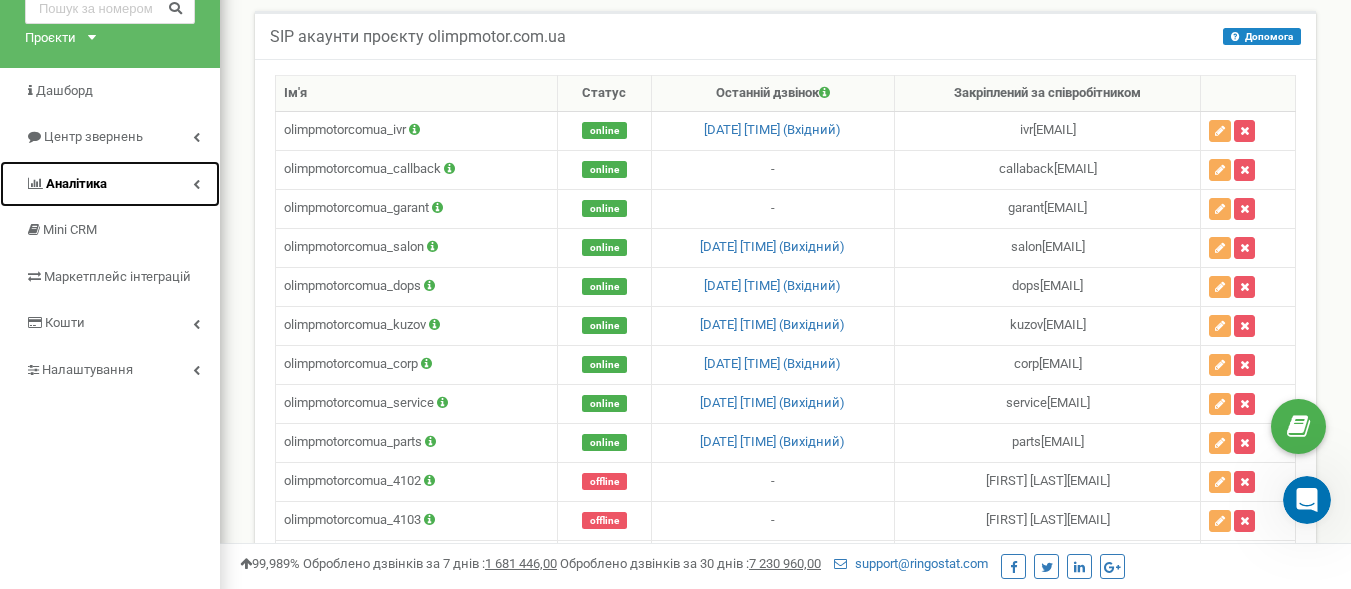 click on "Аналiтика" at bounding box center [110, 184] 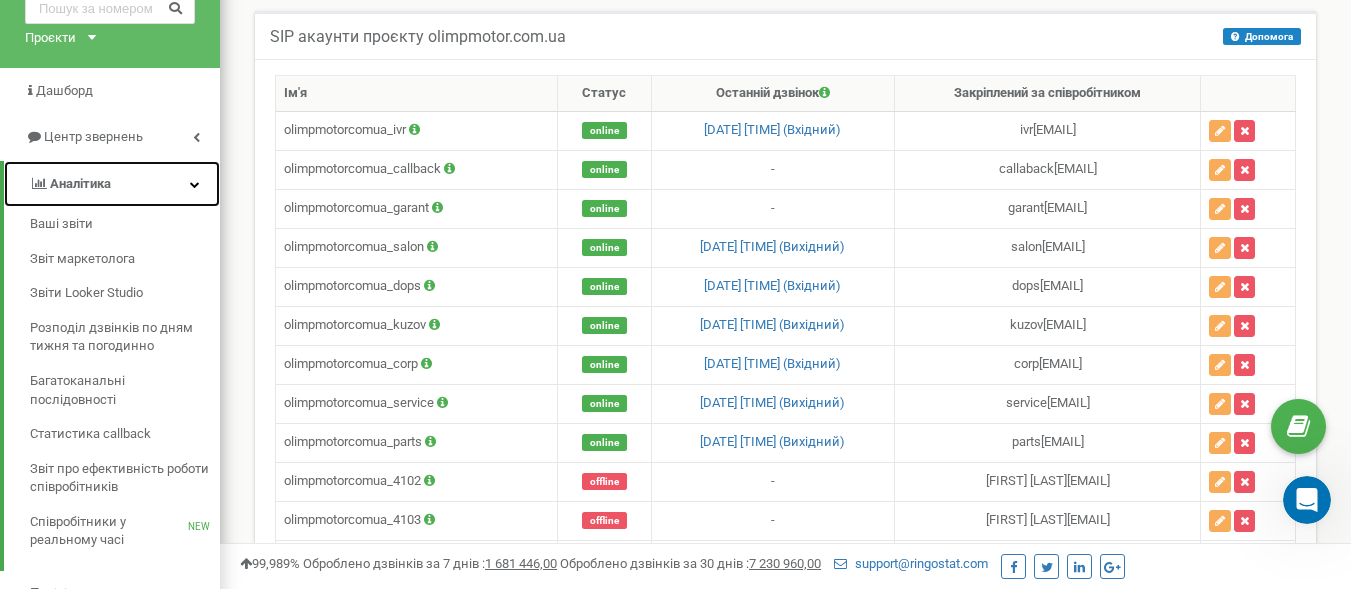click on "Аналiтика" at bounding box center [112, 184] 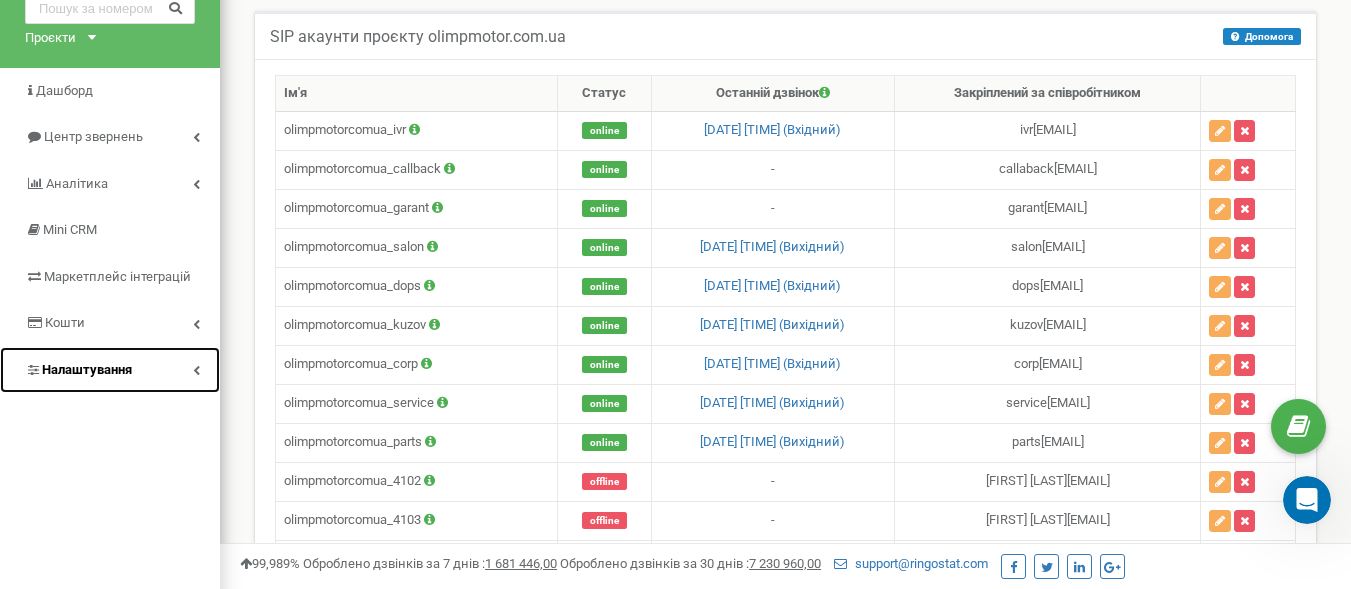 click on "Налаштування" at bounding box center [110, 370] 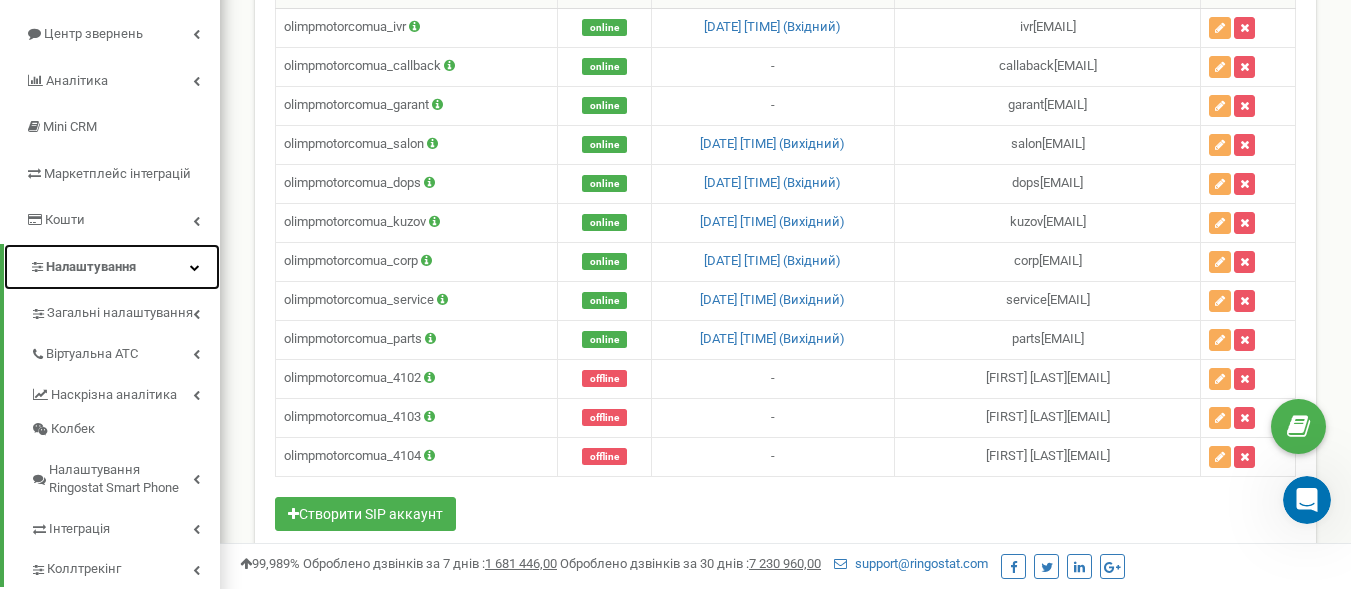 scroll, scrollTop: 300, scrollLeft: 0, axis: vertical 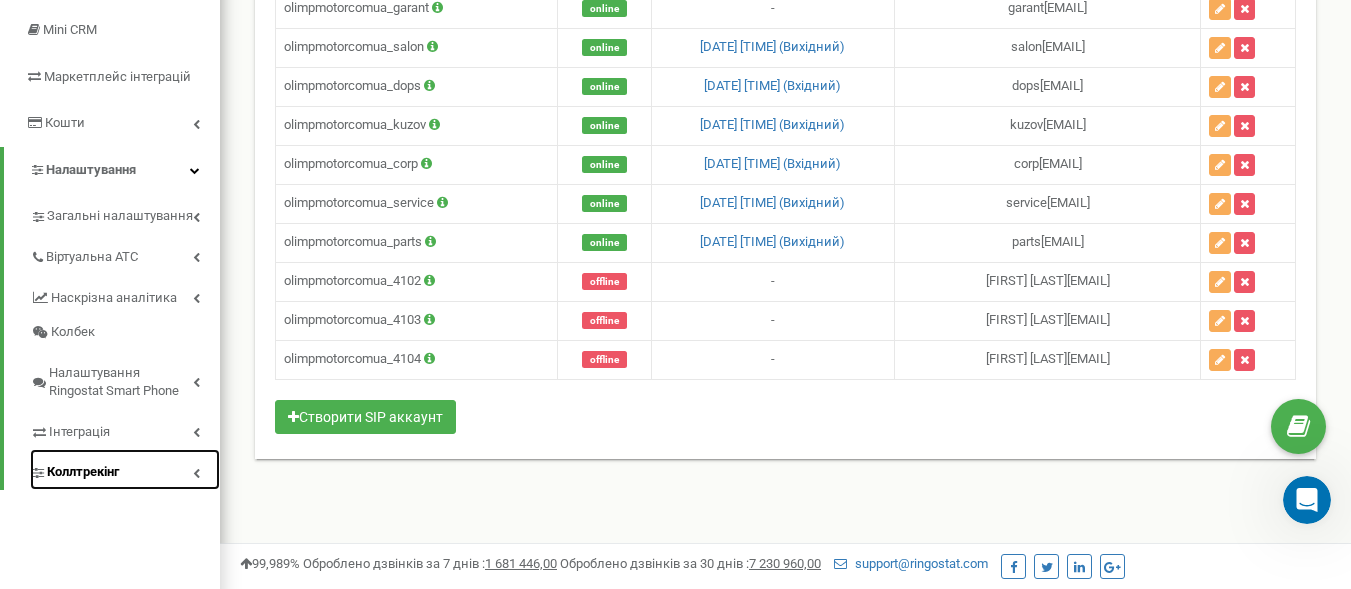 click on "Коллтрекінг" at bounding box center (125, 469) 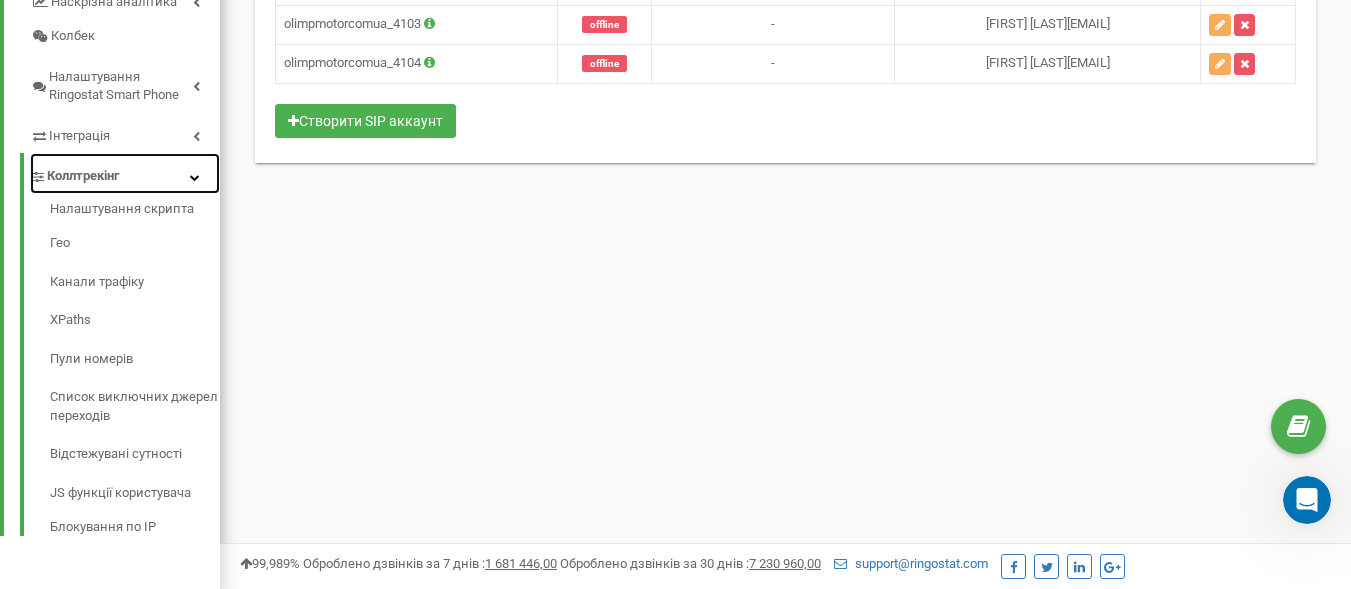 scroll, scrollTop: 600, scrollLeft: 0, axis: vertical 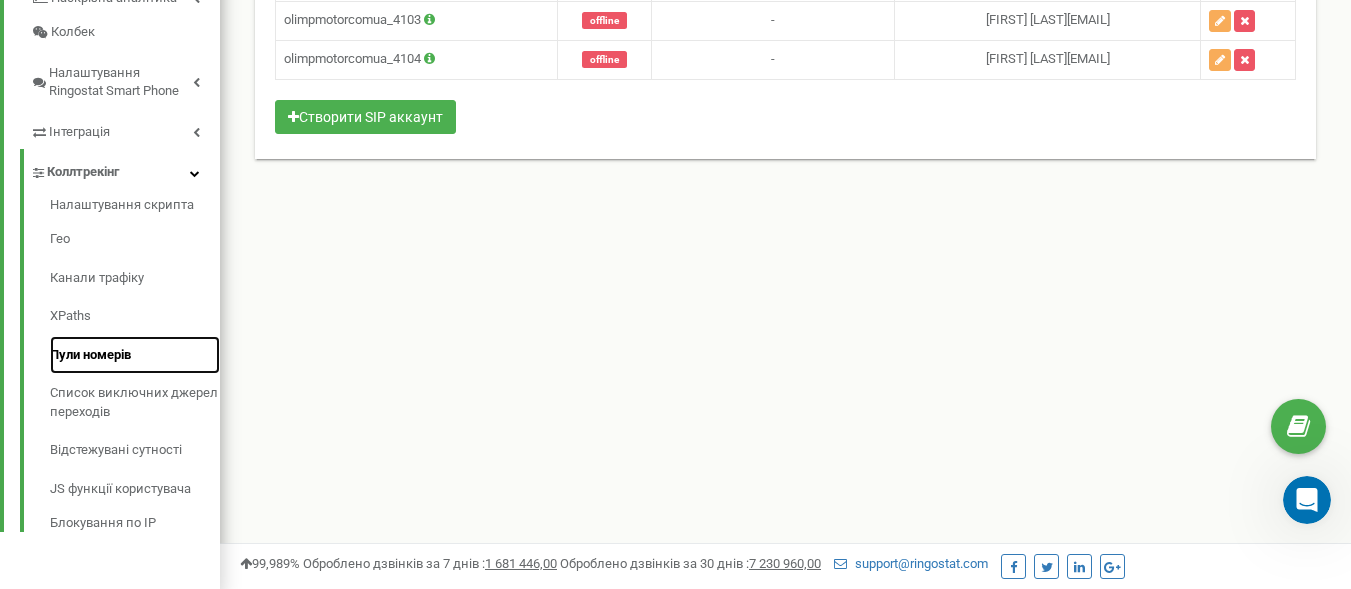 click on "Пули номерів" at bounding box center [135, 355] 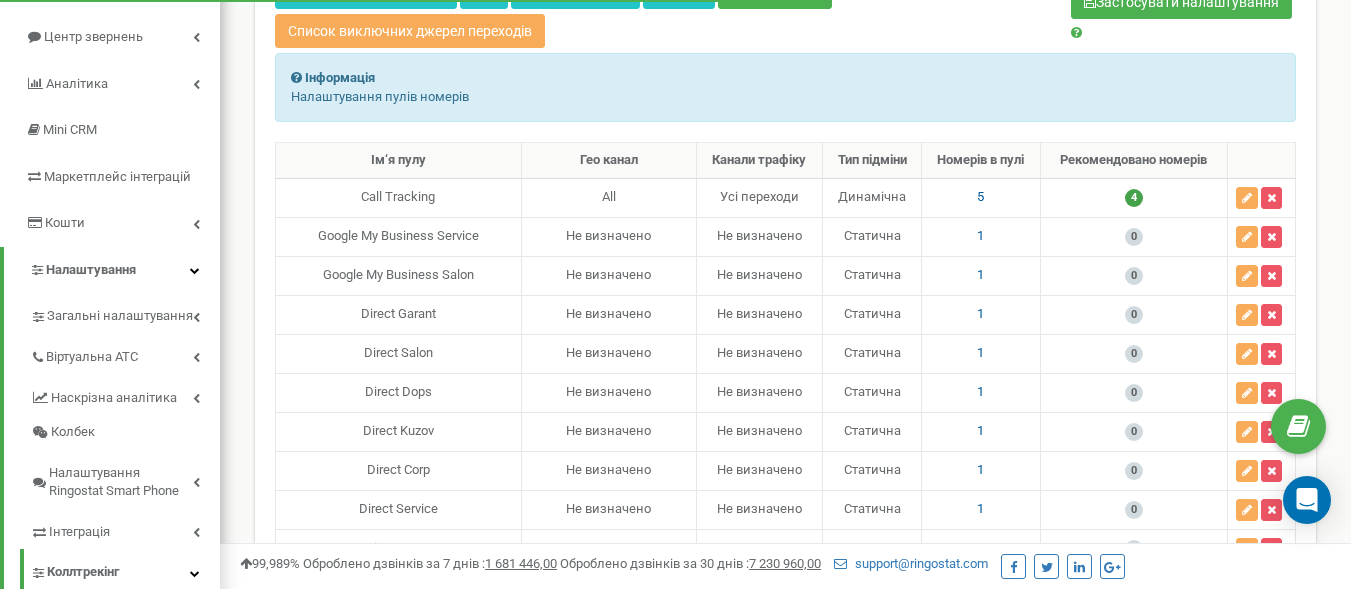 scroll, scrollTop: 0, scrollLeft: 0, axis: both 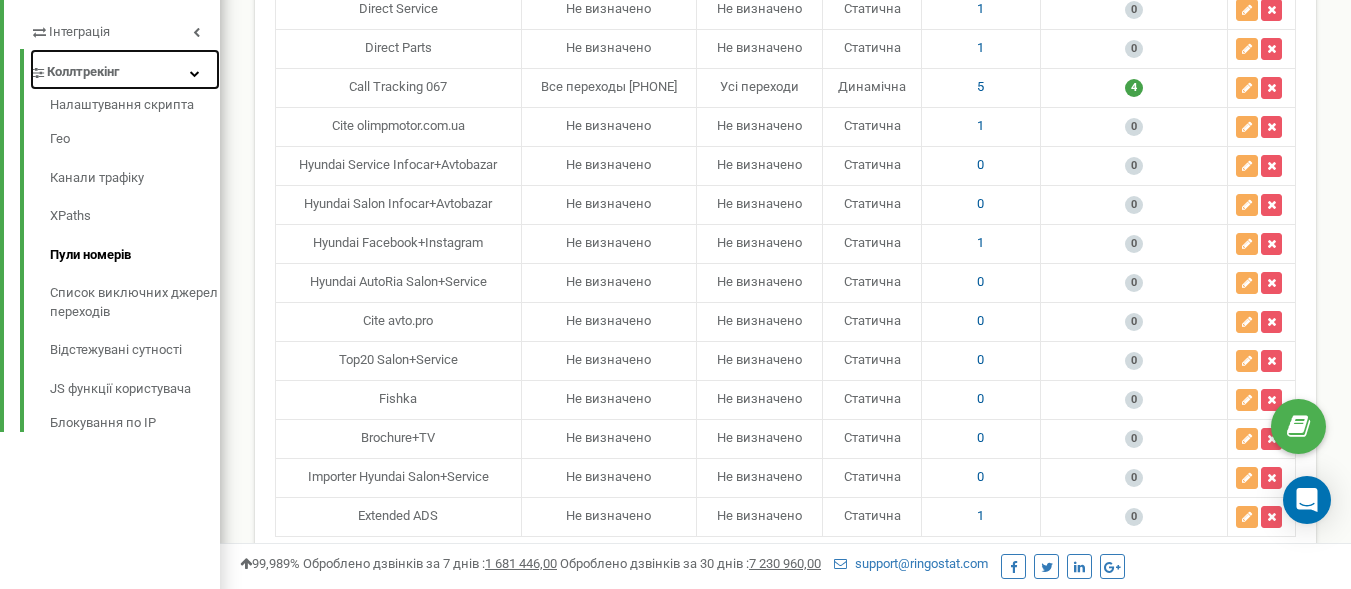 click on "Коллтрекінг" at bounding box center [83, 72] 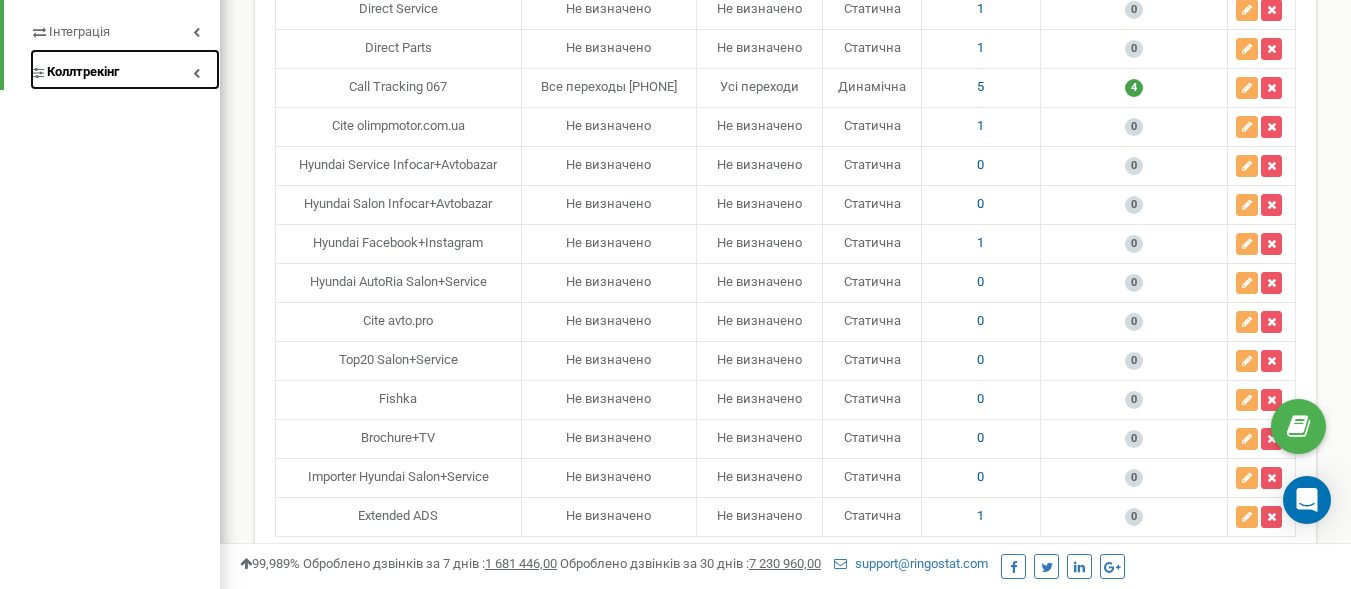 click on "Коллтрекінг" at bounding box center [83, 72] 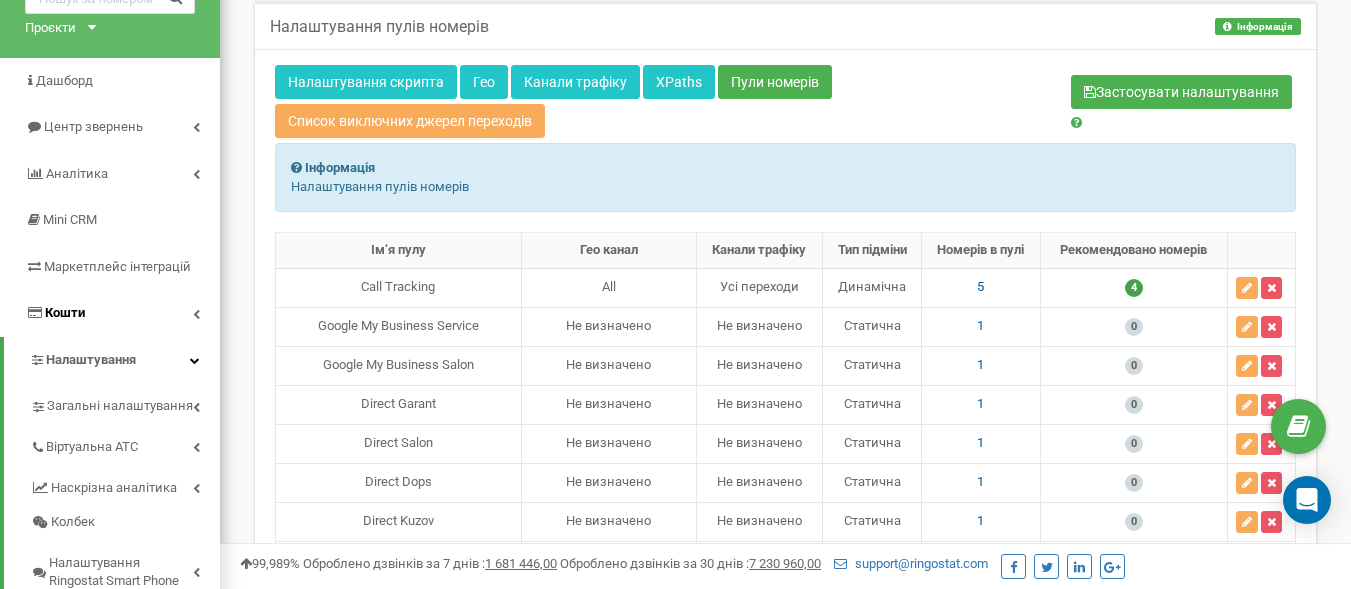 scroll, scrollTop: 0, scrollLeft: 0, axis: both 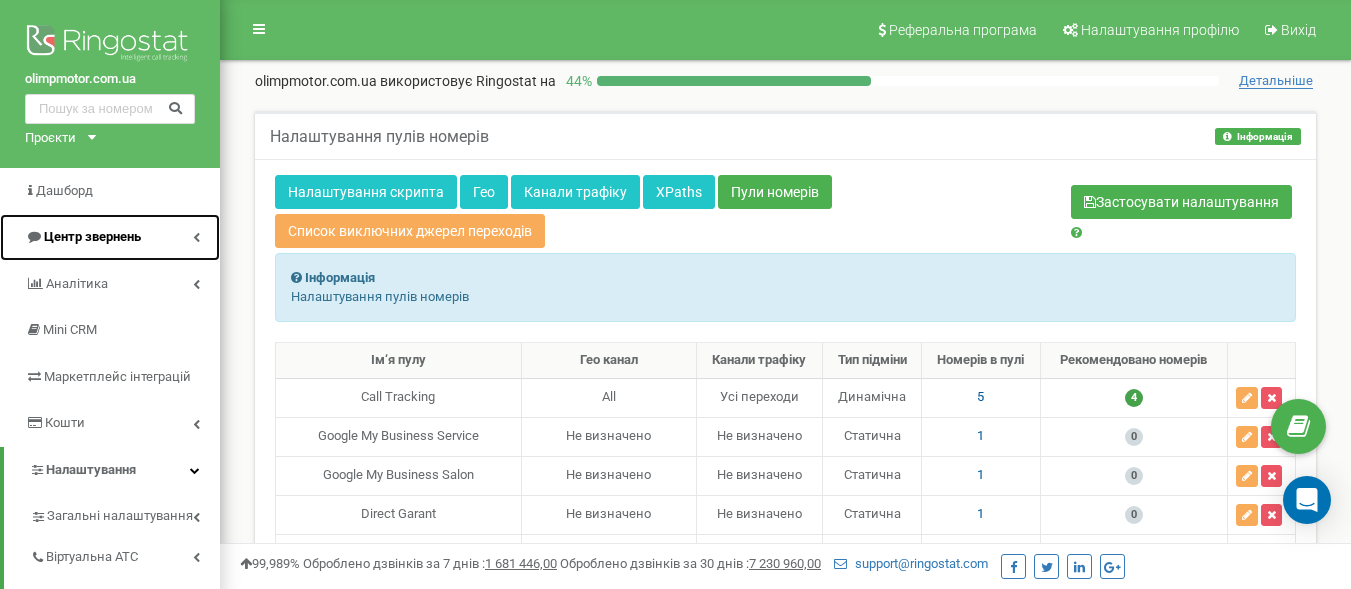 click on "Центр звернень" at bounding box center (92, 236) 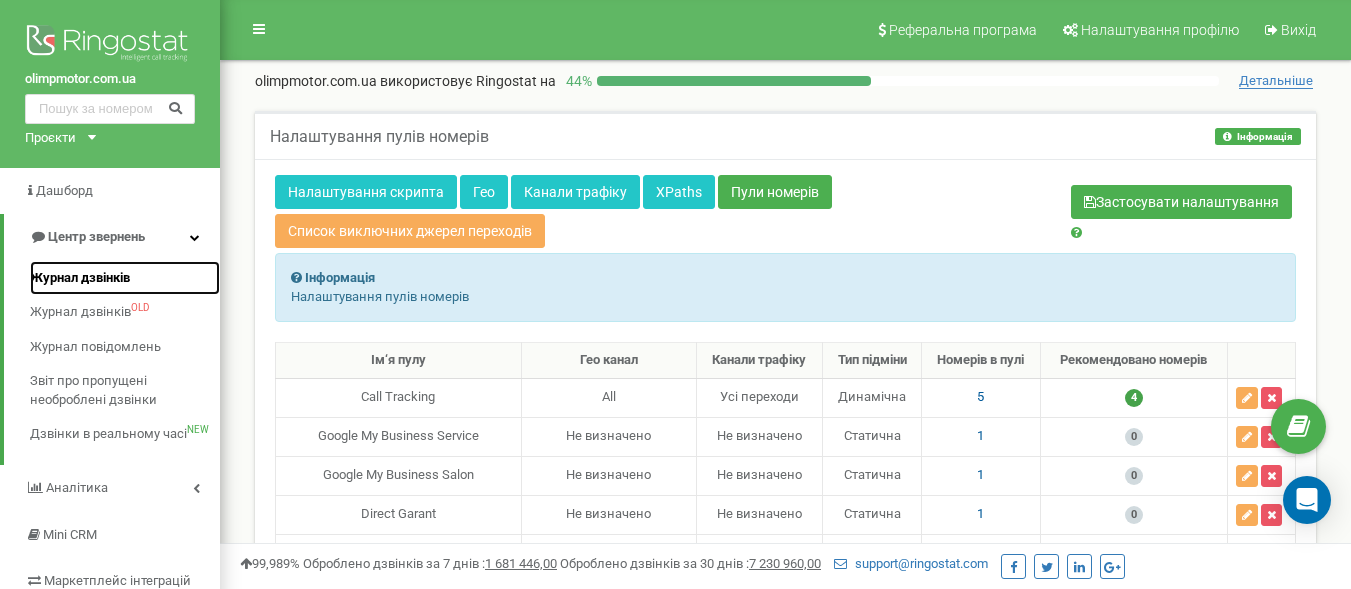 click on "Журнал дзвінків" at bounding box center (80, 278) 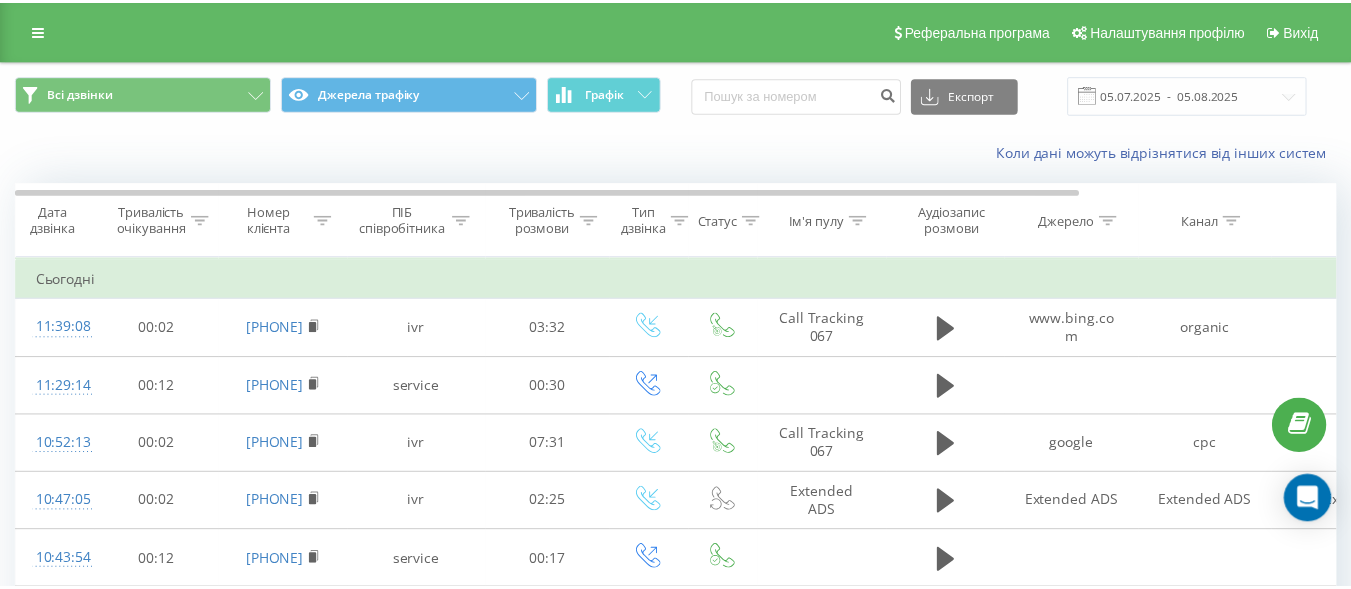 scroll, scrollTop: 0, scrollLeft: 0, axis: both 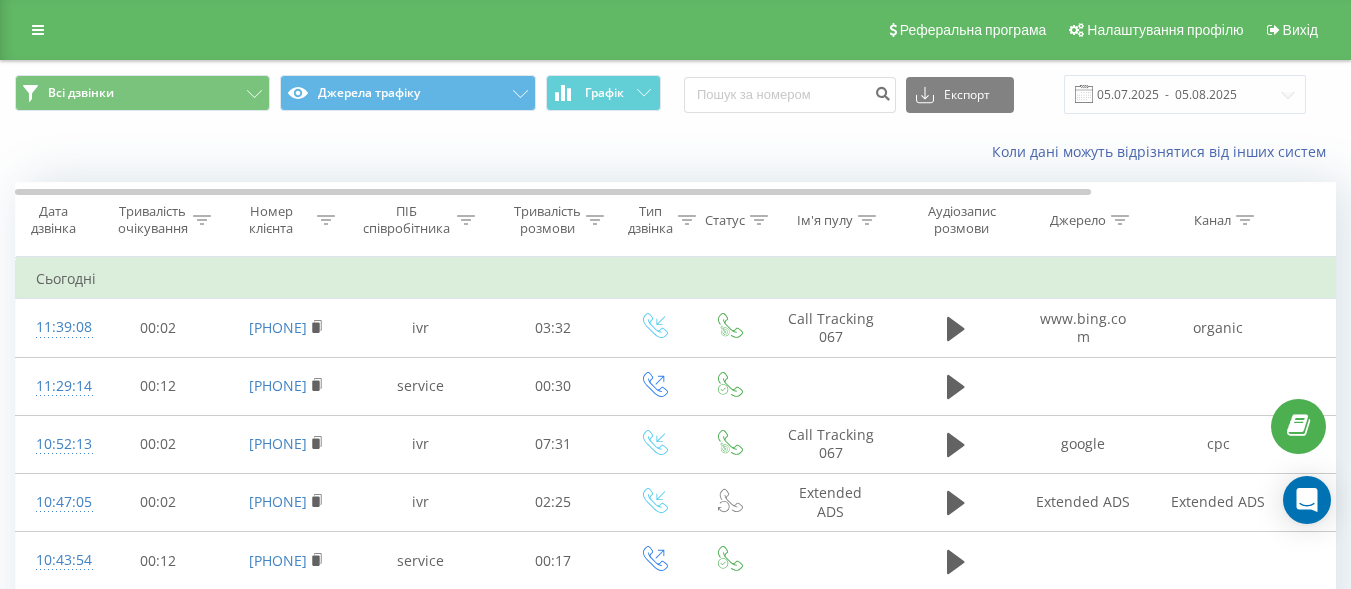 click 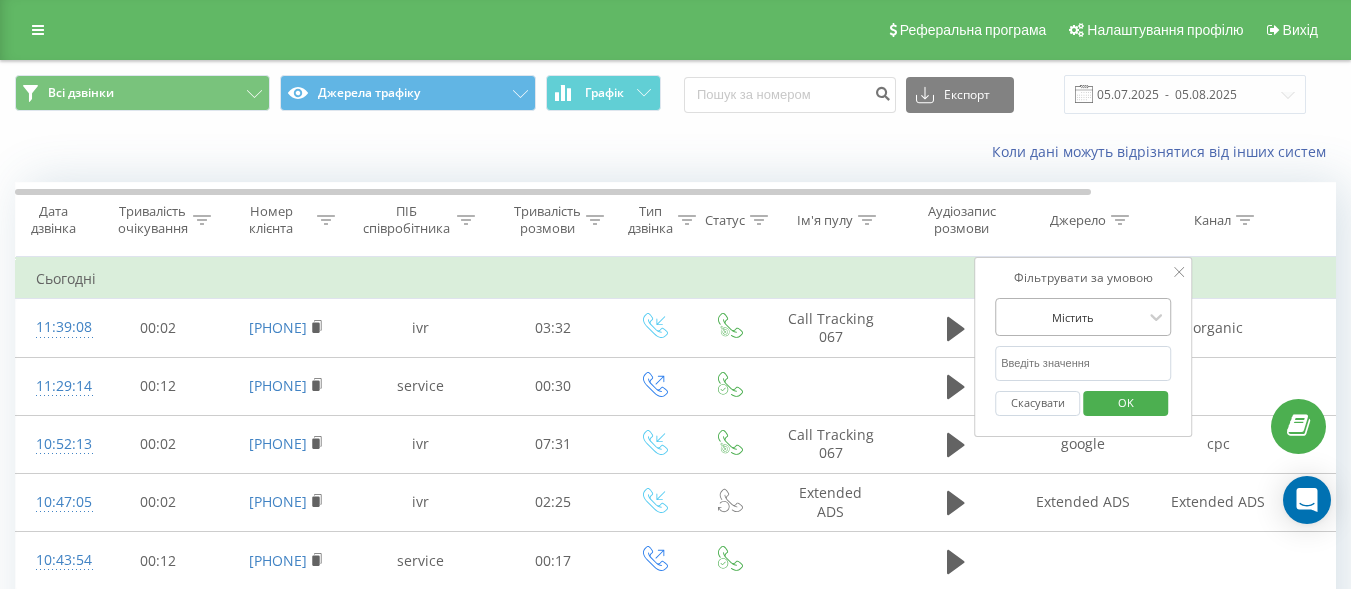 click at bounding box center [1072, 317] 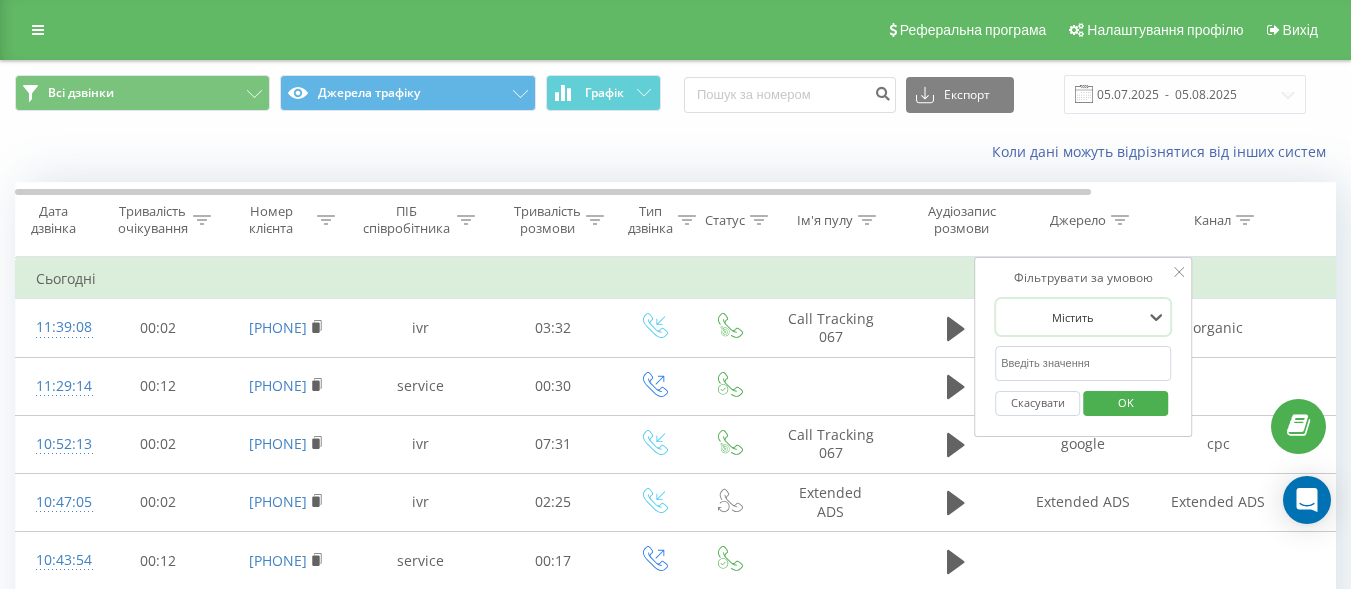 click at bounding box center [1072, 317] 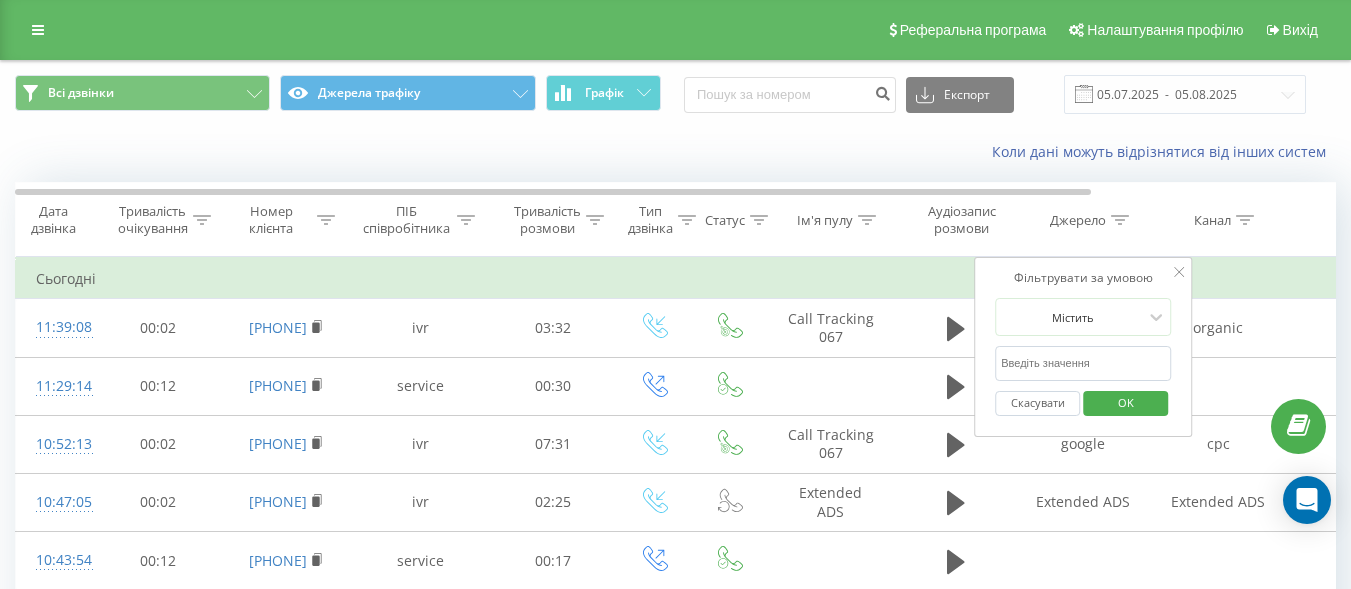 click 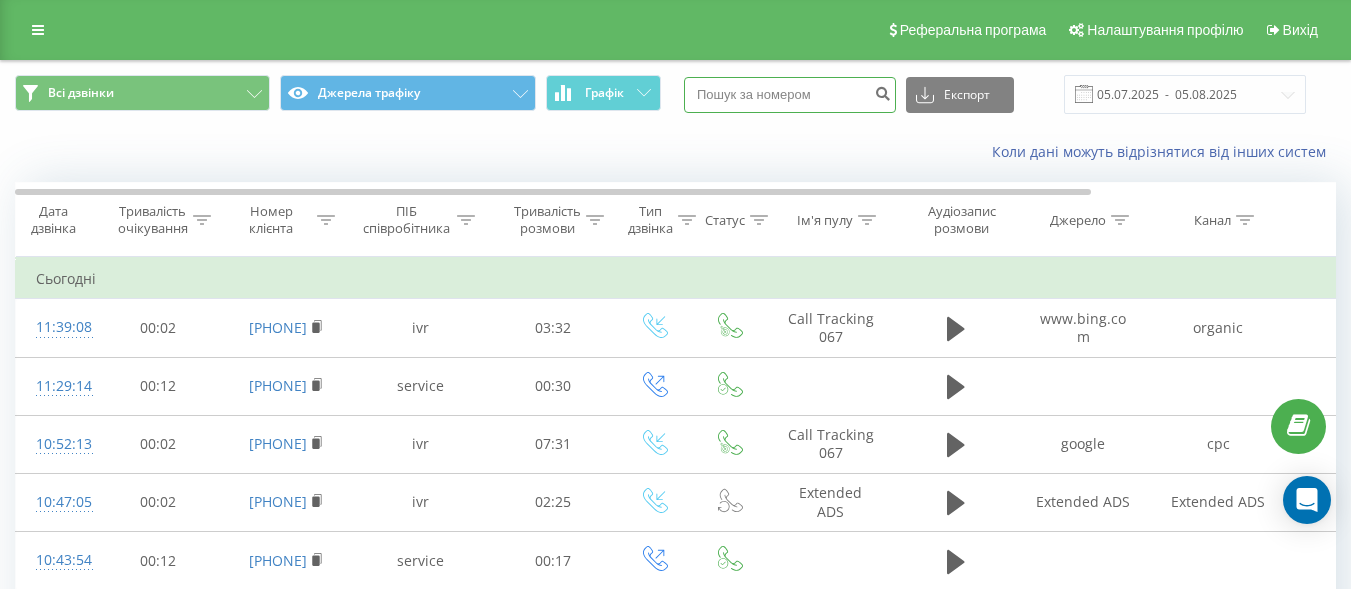 click at bounding box center (790, 95) 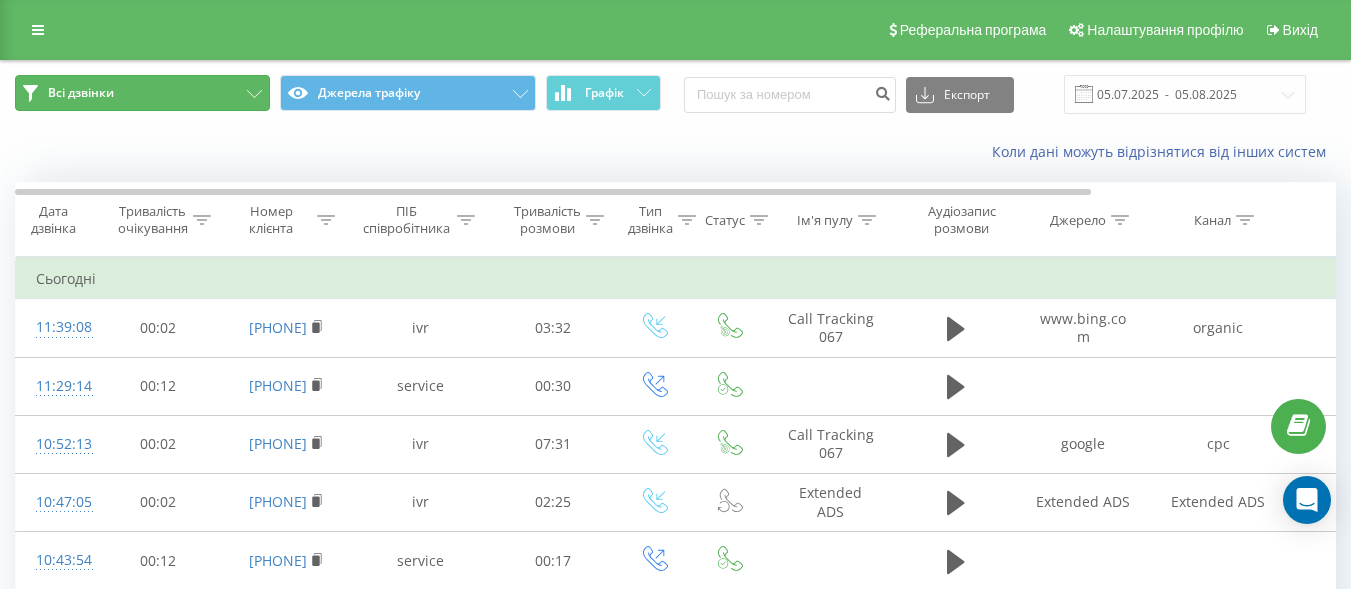 click 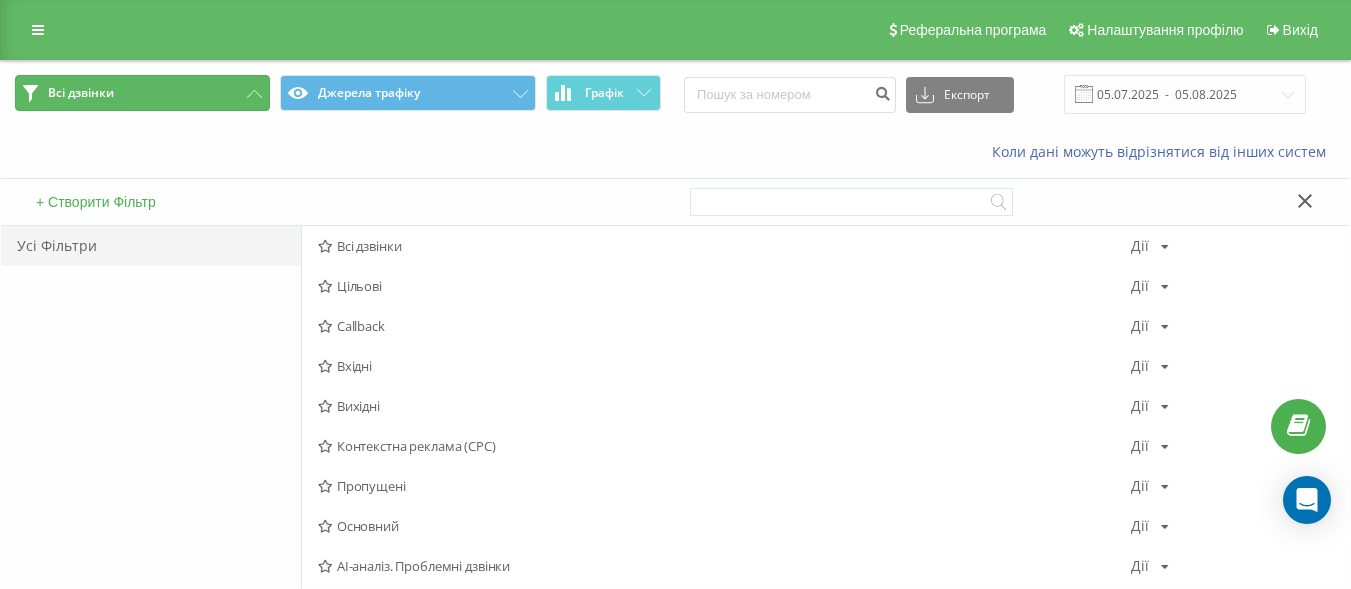 click 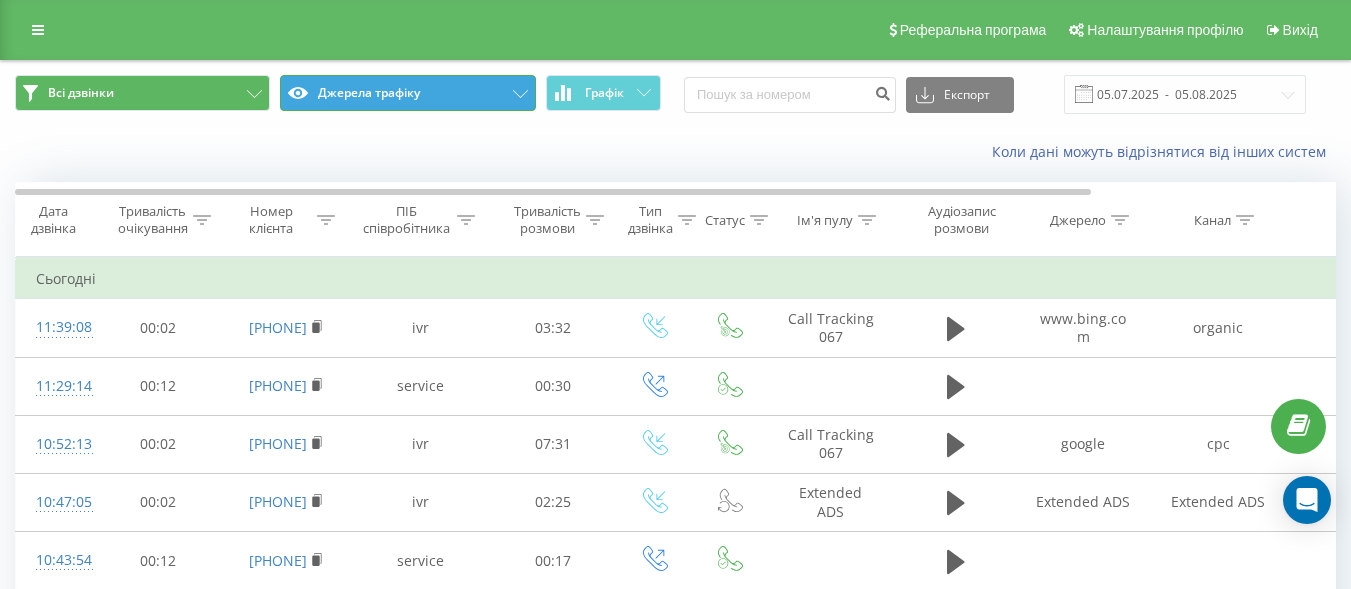 click on "Джерела трафіку" at bounding box center (407, 93) 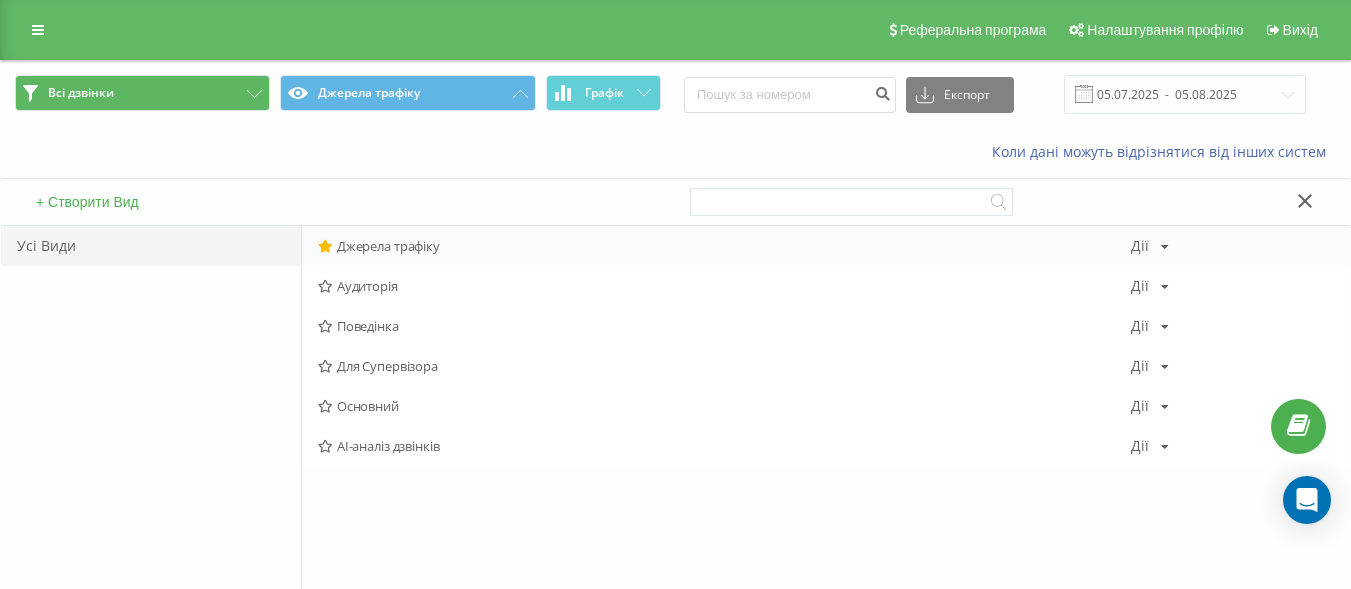 click at bounding box center [1165, 247] 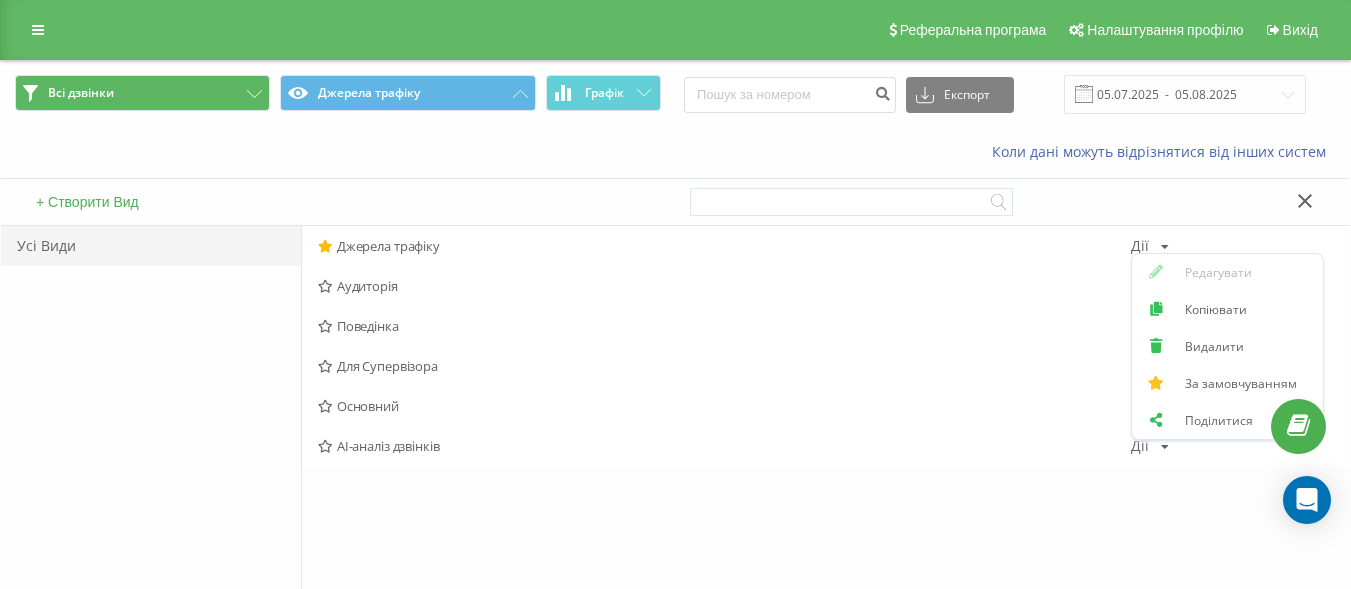 click at bounding box center (1305, 202) 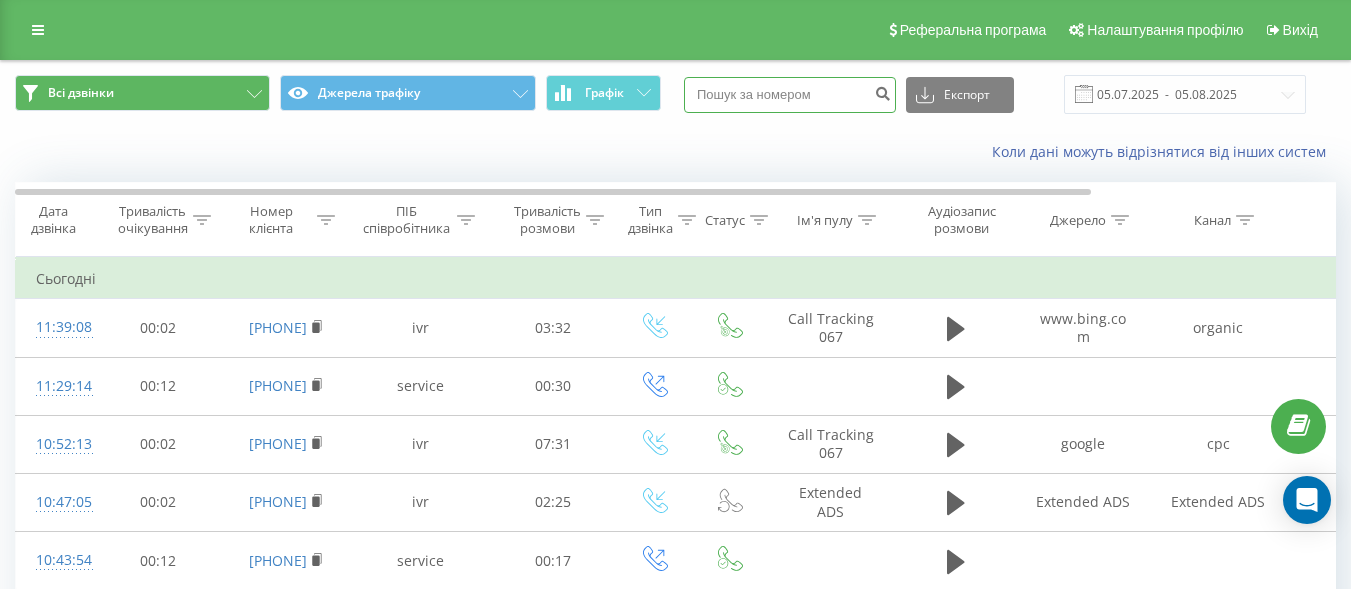 click at bounding box center [790, 95] 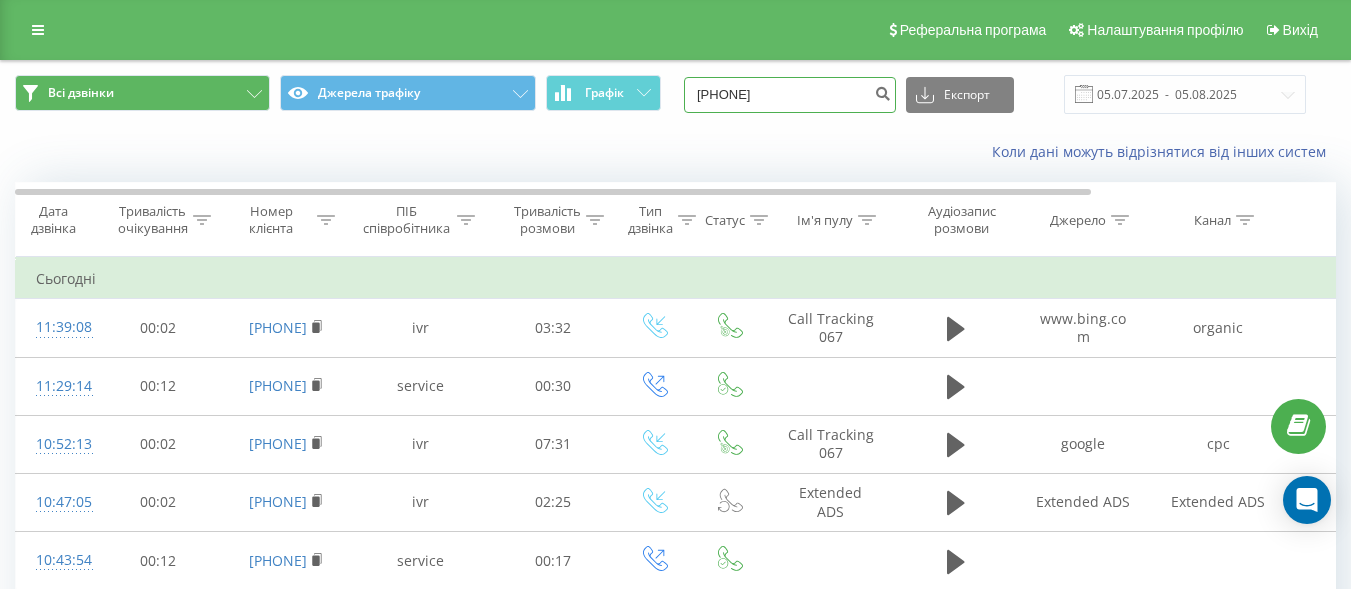 type on "0672002298" 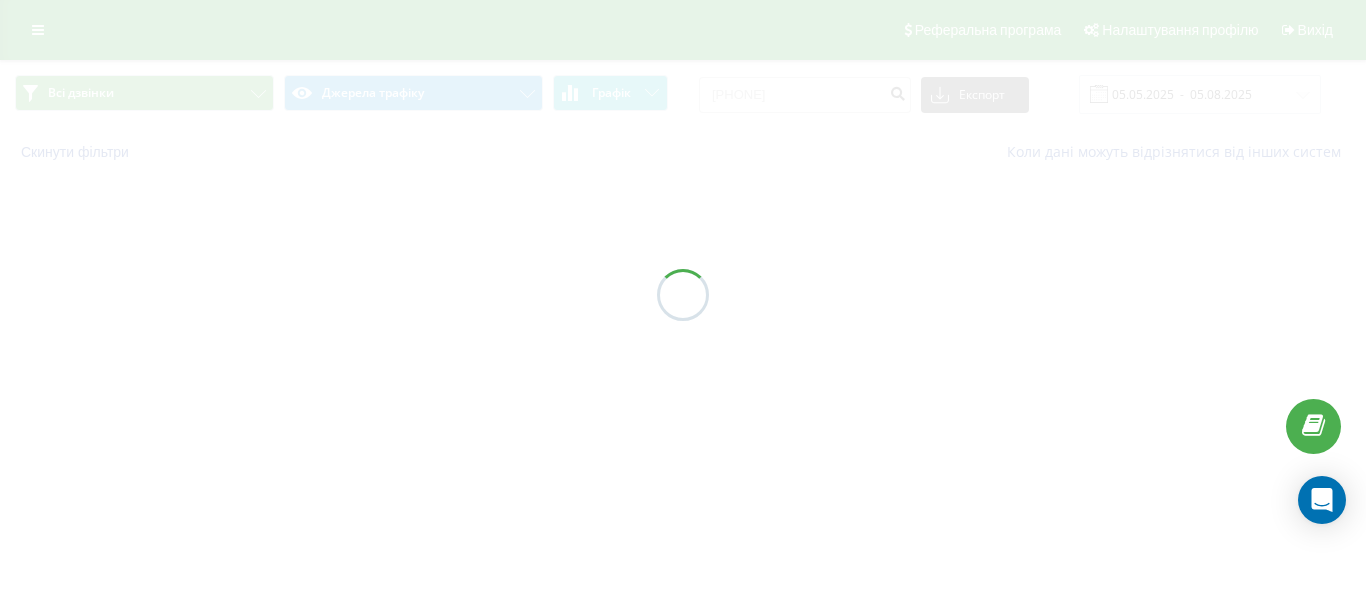 scroll, scrollTop: 0, scrollLeft: 0, axis: both 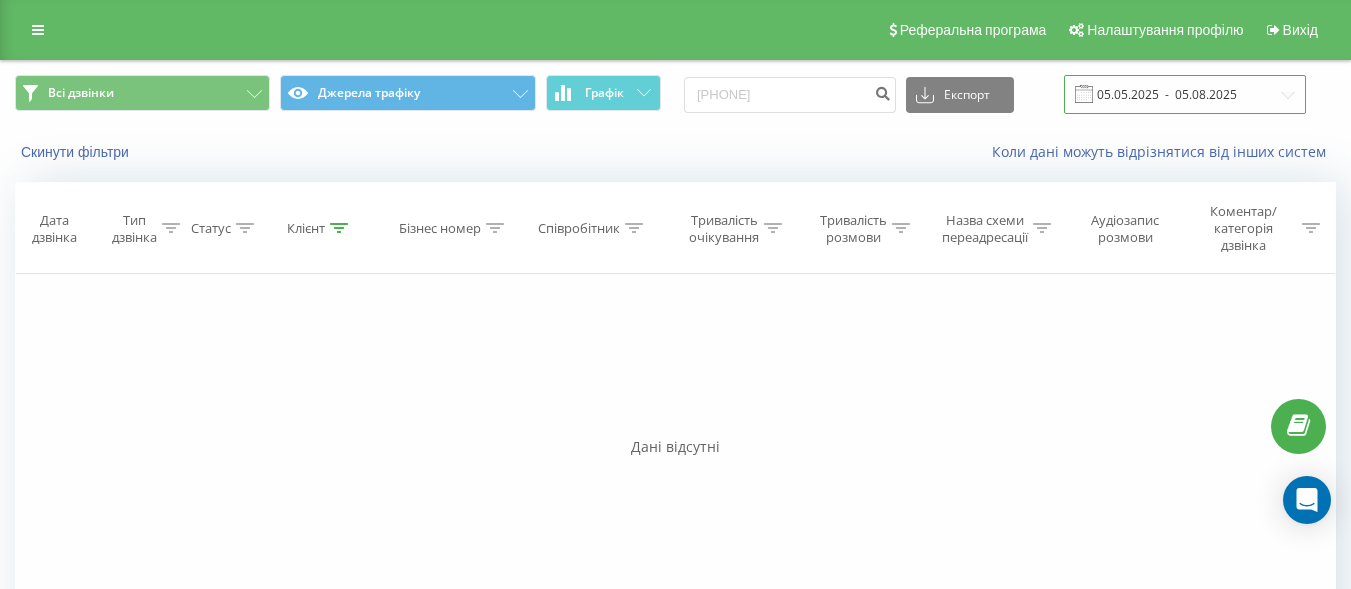 click on "05.05.2025  -  05.08.2025" at bounding box center [1185, 94] 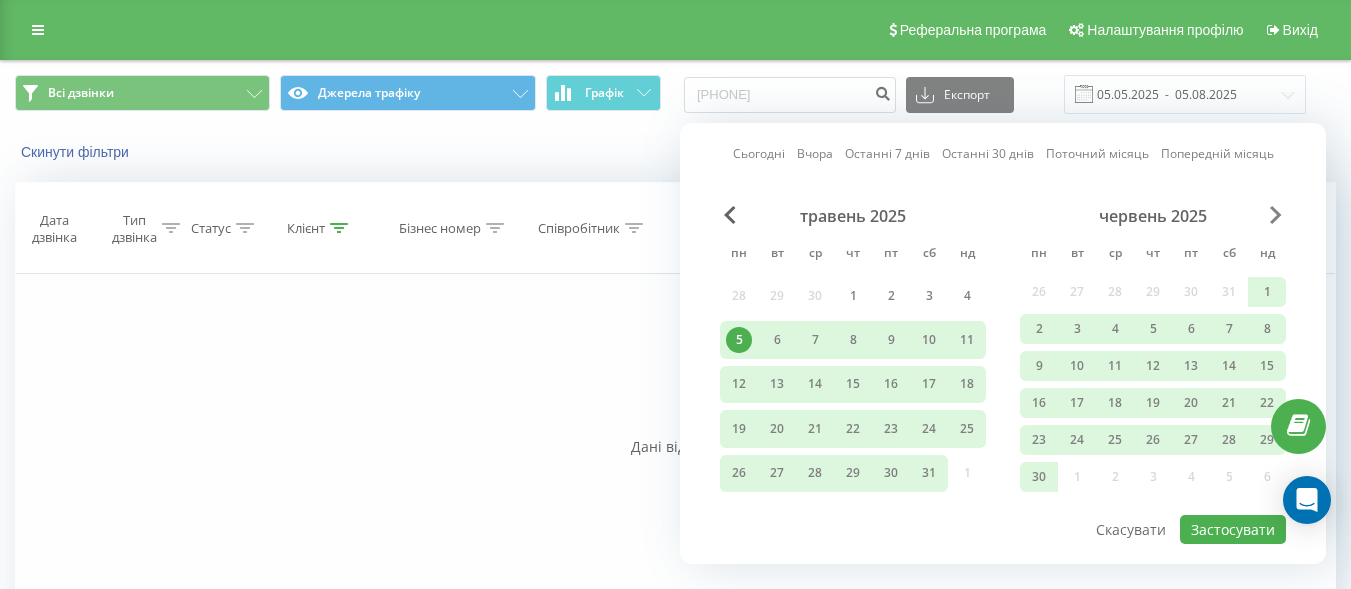 click at bounding box center (1276, 215) 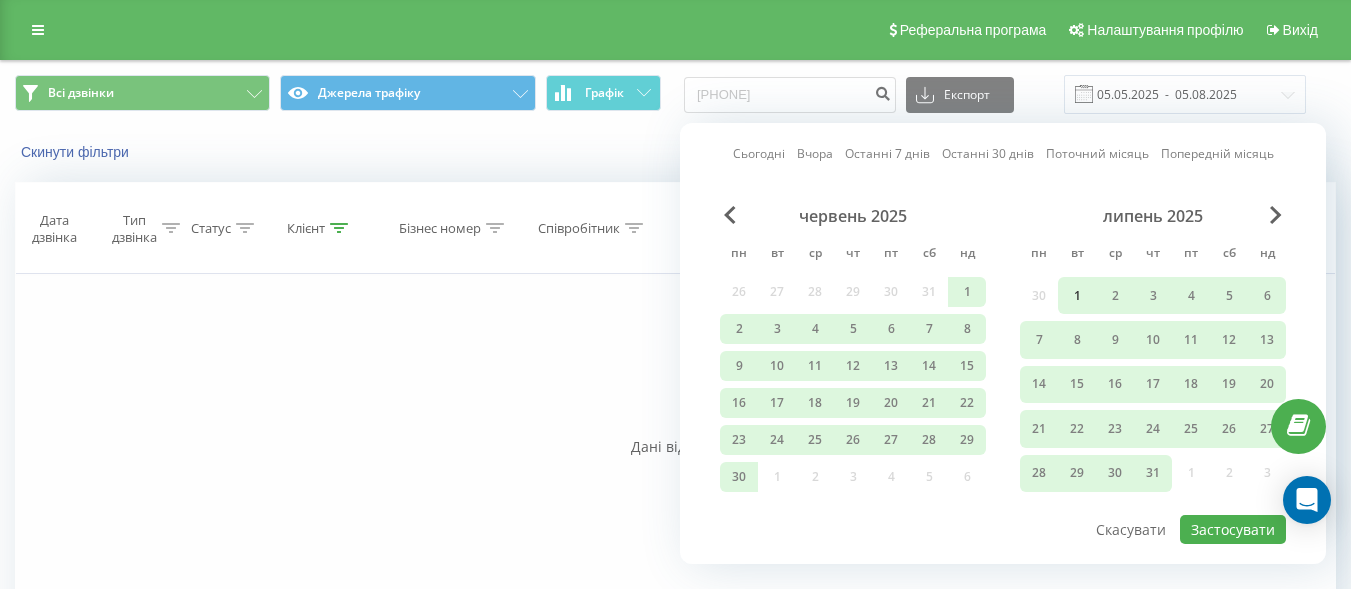 click on "1" at bounding box center [1077, 296] 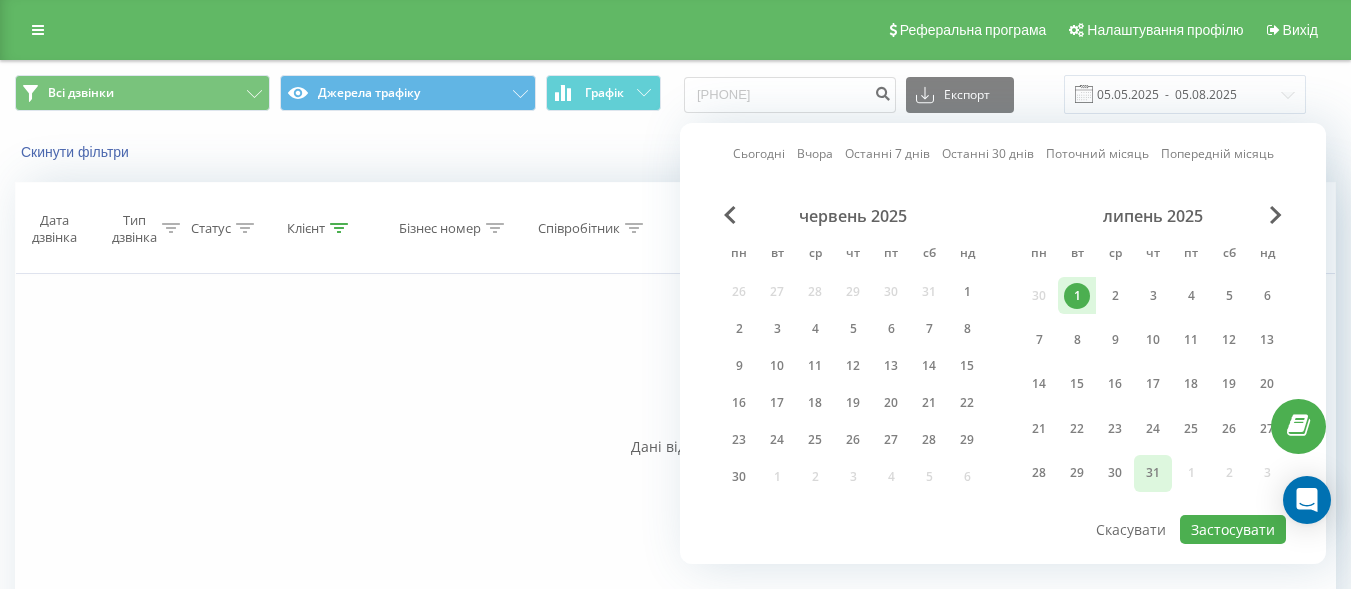 click on "31" at bounding box center [1153, 473] 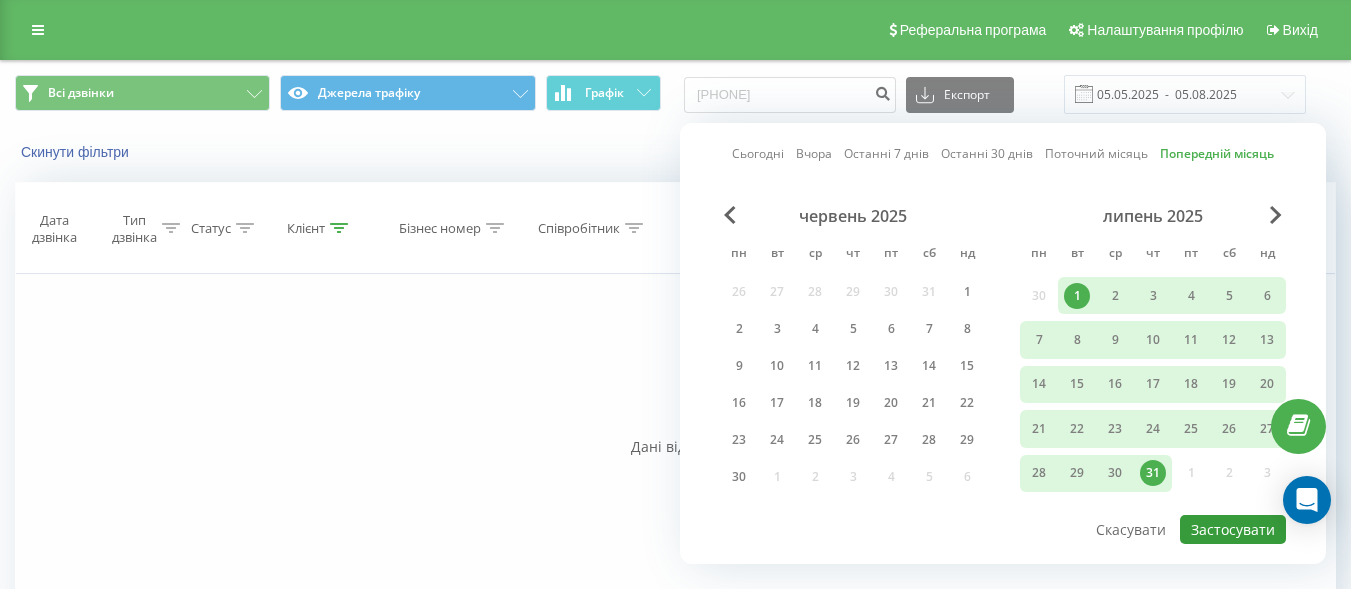 click on "Застосувати" at bounding box center (1233, 529) 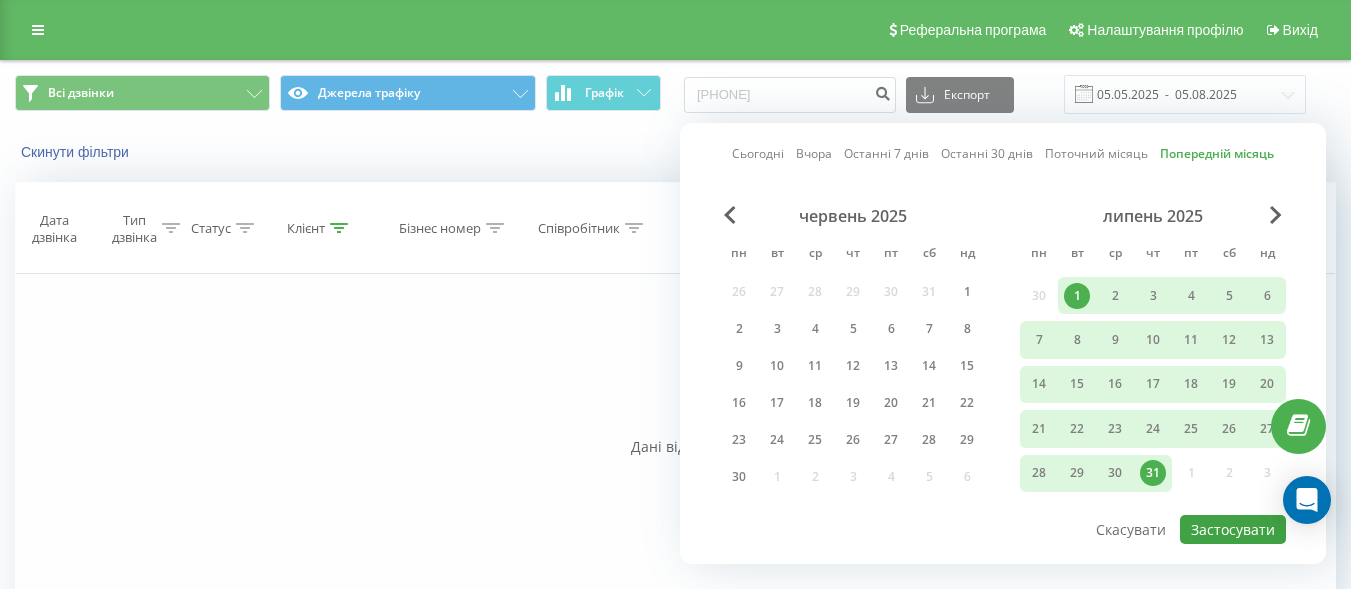 type on "01.07.2025  -  31.07.2025" 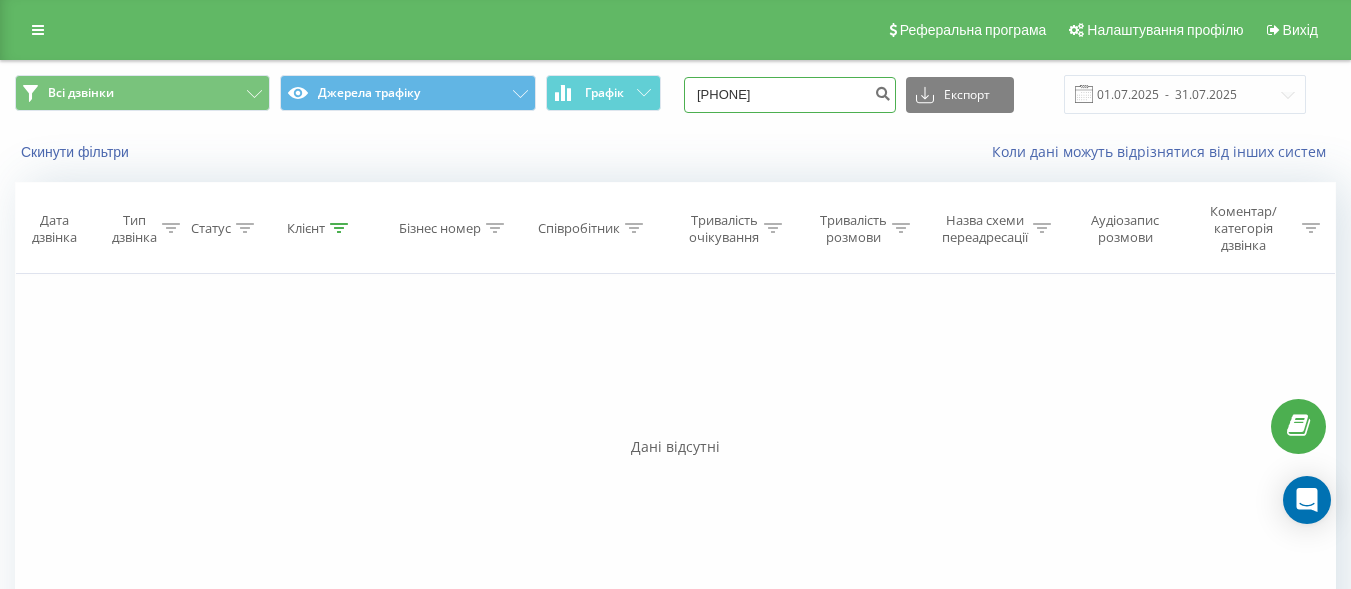 click on "0672002298" at bounding box center [790, 95] 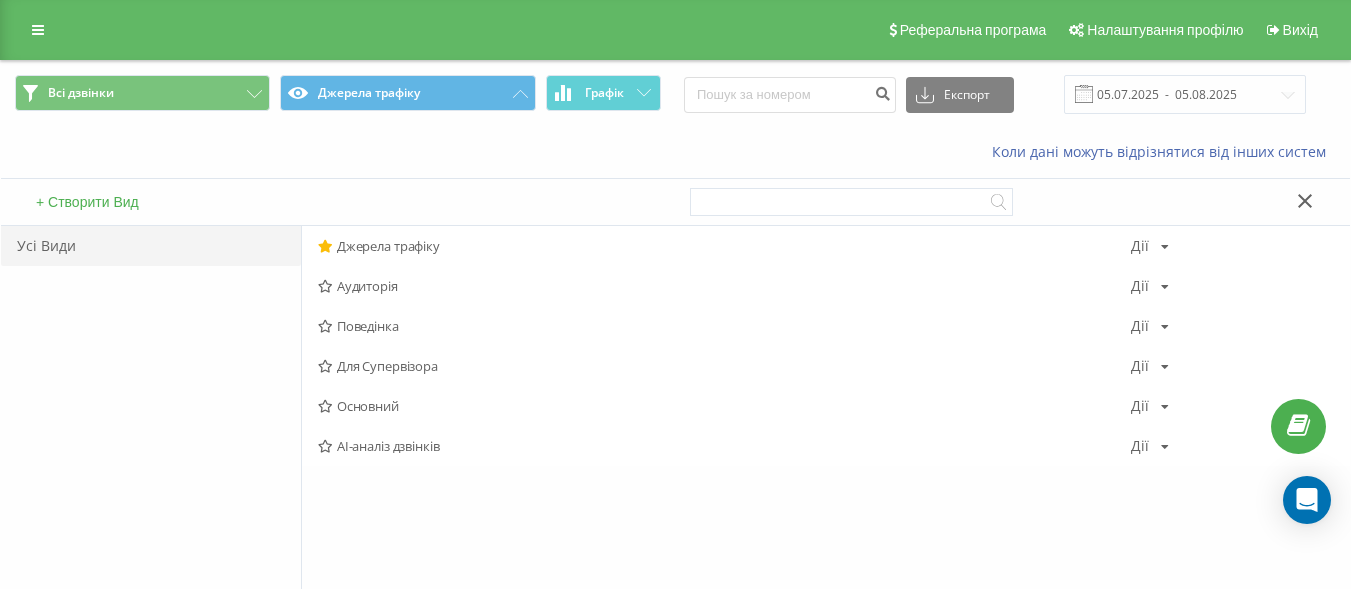 scroll, scrollTop: 0, scrollLeft: 0, axis: both 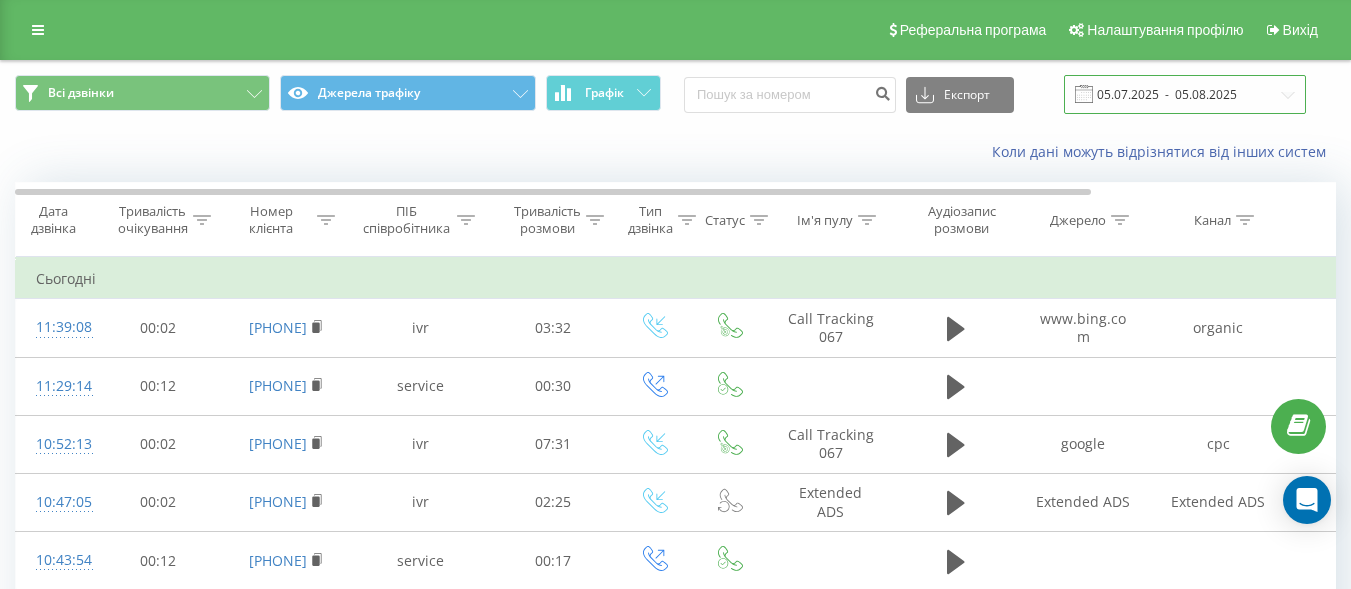 click on "05.07.2025  -  05.08.2025" at bounding box center [1185, 94] 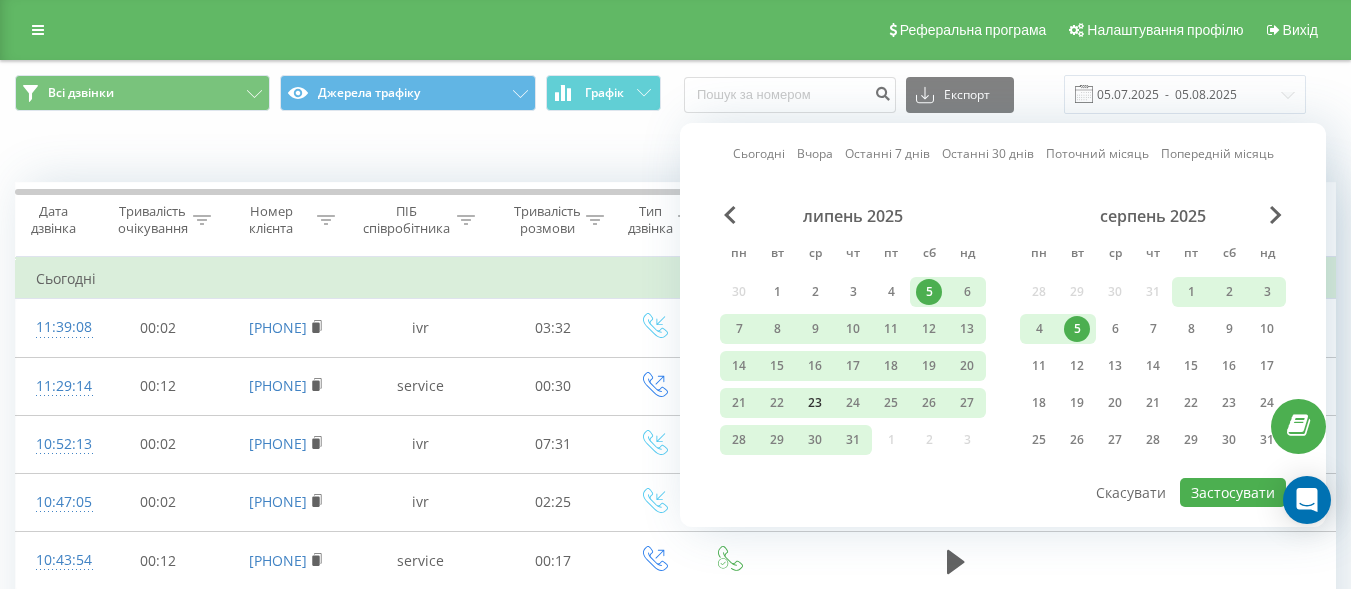 click on "23" at bounding box center [815, 403] 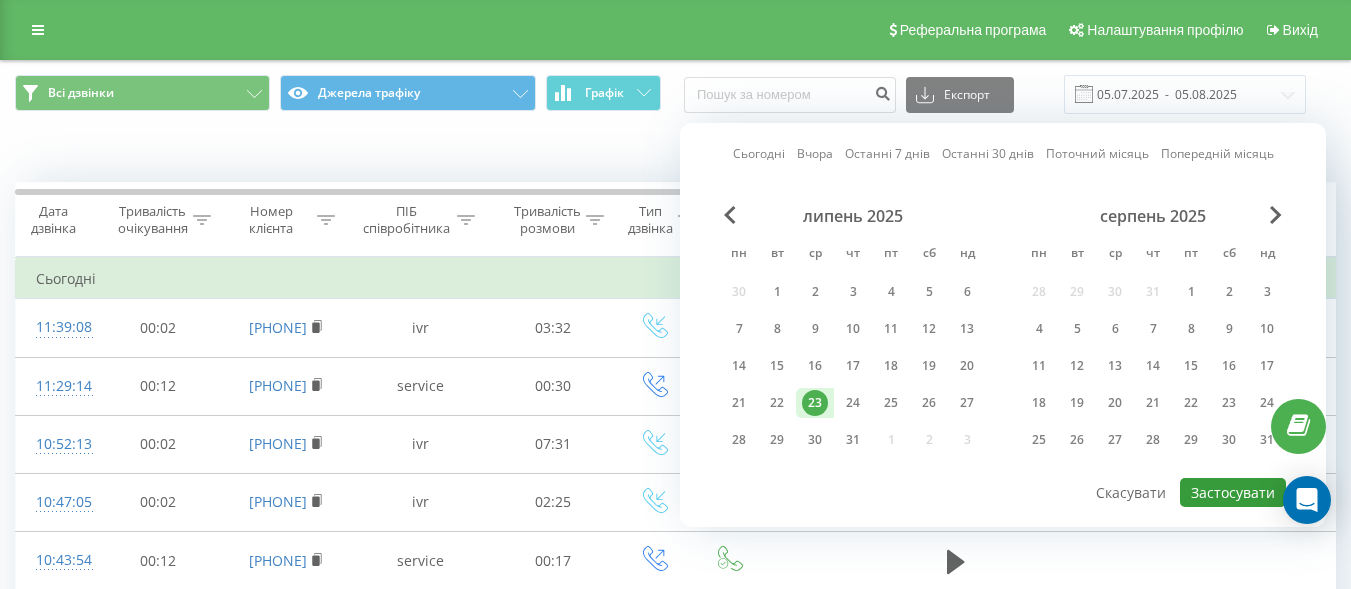click on "Застосувати" at bounding box center [1233, 492] 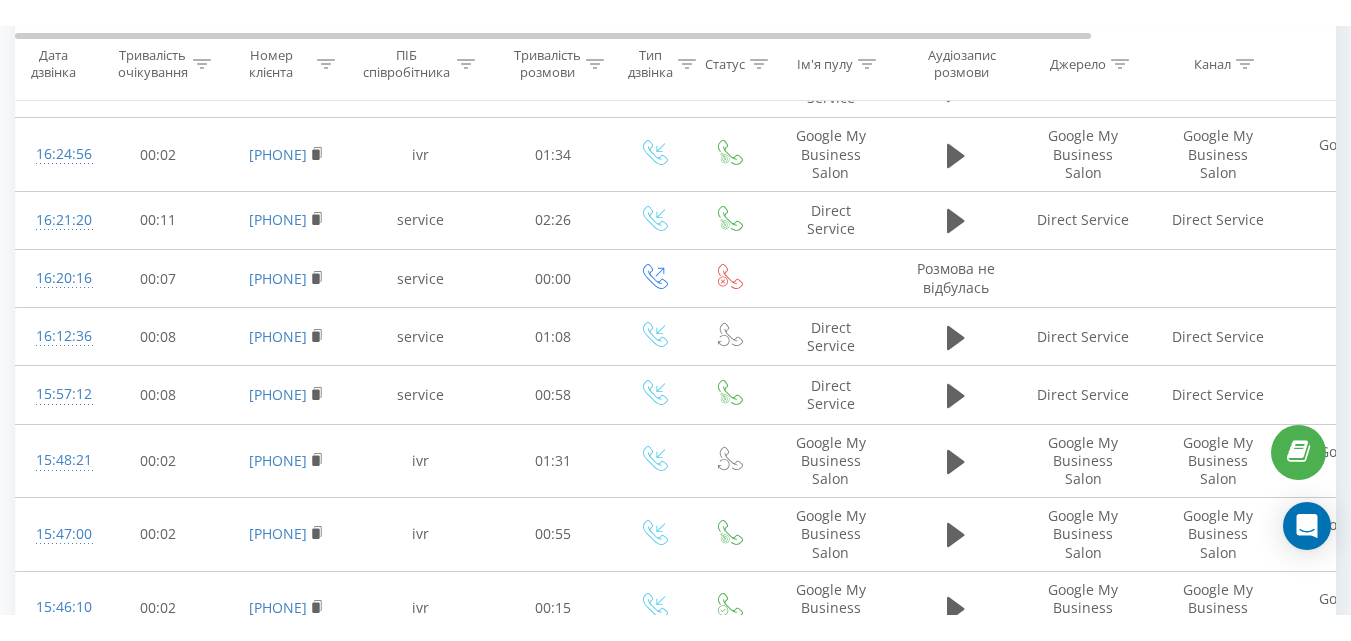 scroll, scrollTop: 500, scrollLeft: 0, axis: vertical 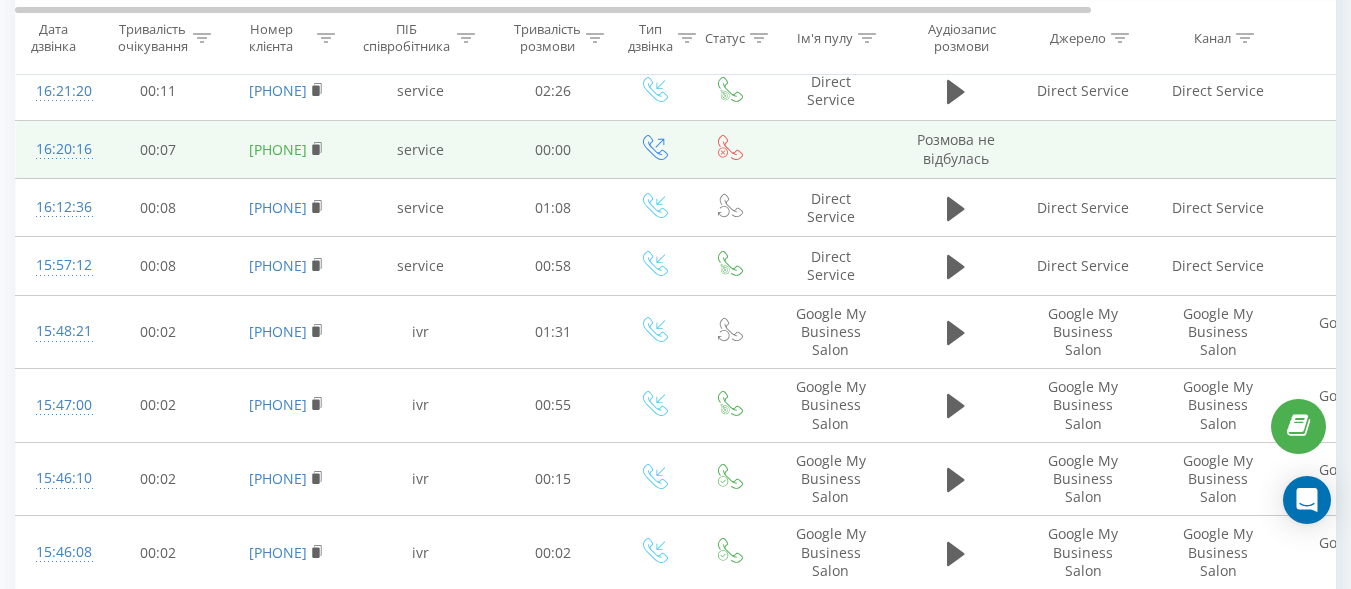 click on "[PHONE]" at bounding box center [278, 149] 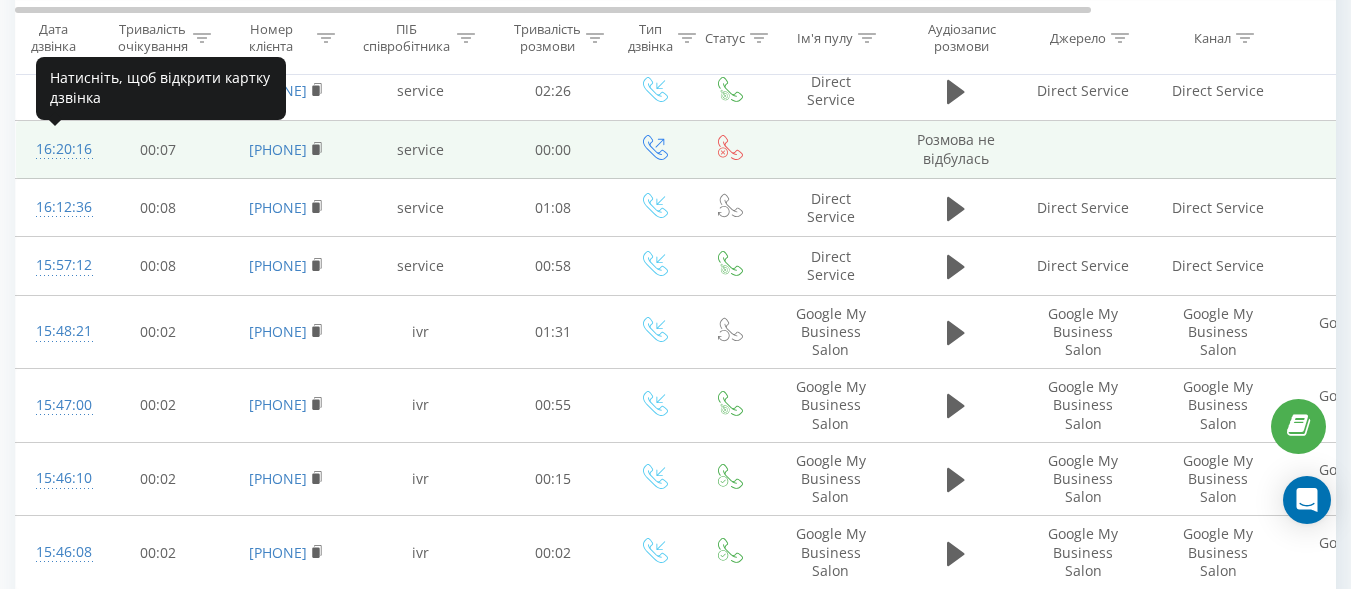 click on "16:20:16" at bounding box center (56, 149) 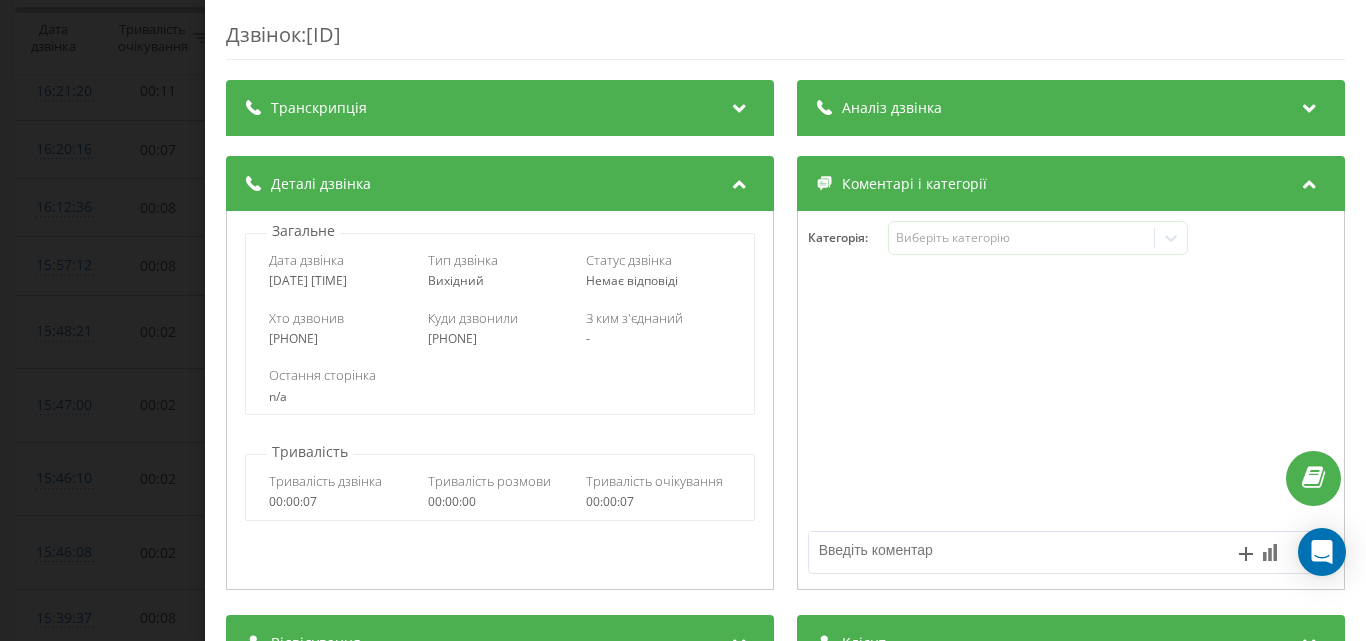 click on "Дзвінок : ua15_-1753276815.172738 Транскрипція Для AI-аналізу майбутніх дзвінків  налаштуйте та активуйте профіль на сторінці . Якщо профіль вже є і дзвінок відповідає його умовам, оновіть сторінку через 10 хвилин - AI аналізує поточний дзвінок. Аналіз дзвінка Для AI-аналізу майбутніх дзвінків  налаштуйте та активуйте профіль на сторінці . Якщо профіль вже є і дзвінок відповідає його умовам, оновіть сторінку через 10 хвилин - AI аналізує поточний дзвінок. Деталі дзвінка Загальне Дата дзвінка [DATE] [TIME] Тип дзвінка Вихідний Статус дзвінка Немає відповіді Хто дзвонив - n/a : 0" at bounding box center [683, 320] 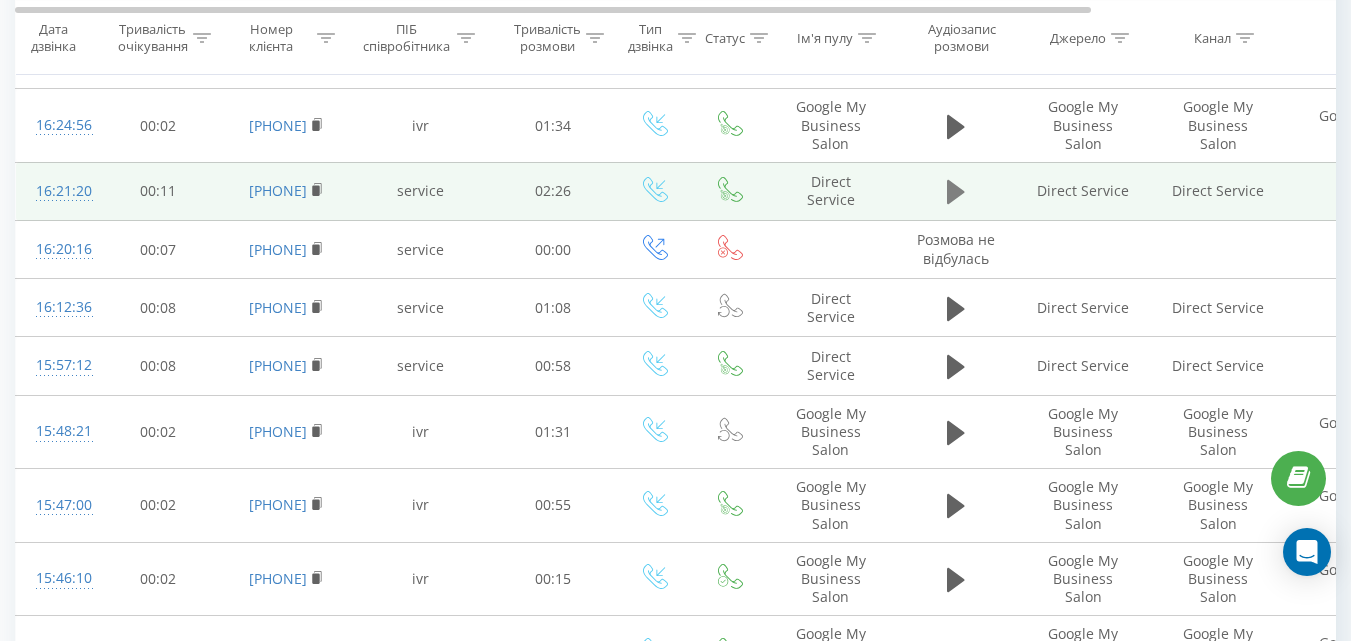 scroll, scrollTop: 0, scrollLeft: 0, axis: both 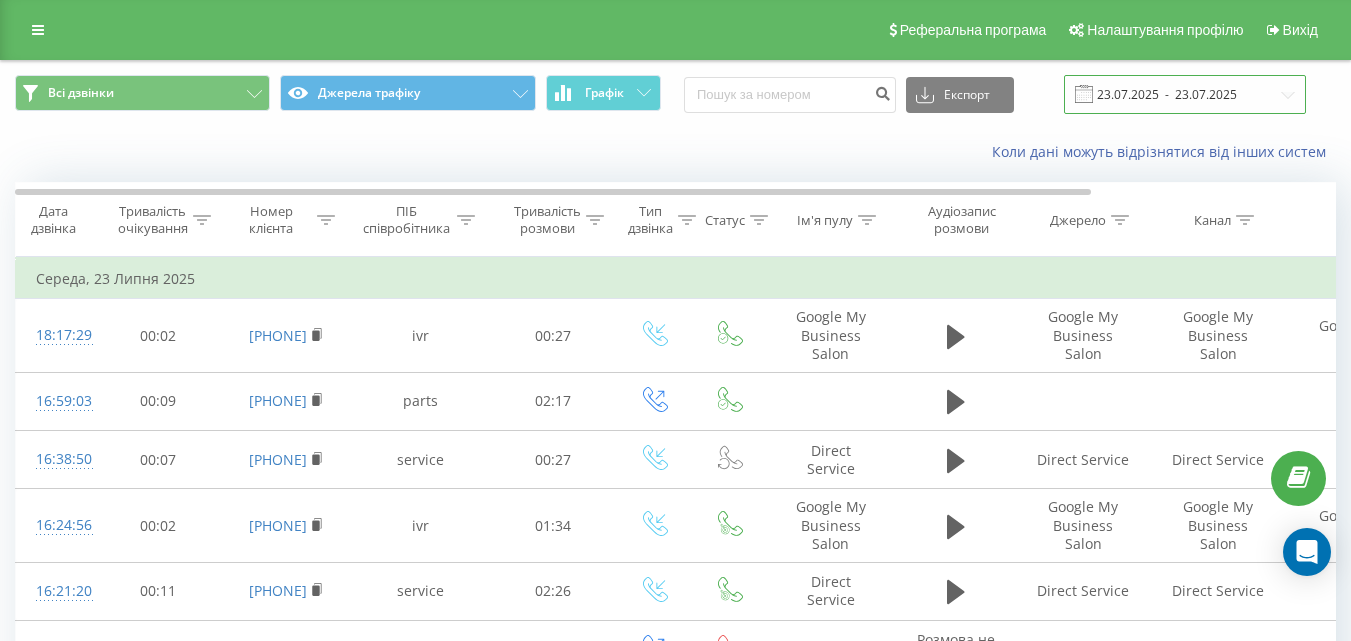 click on "23.07.2025  -  23.07.2025" at bounding box center [1185, 94] 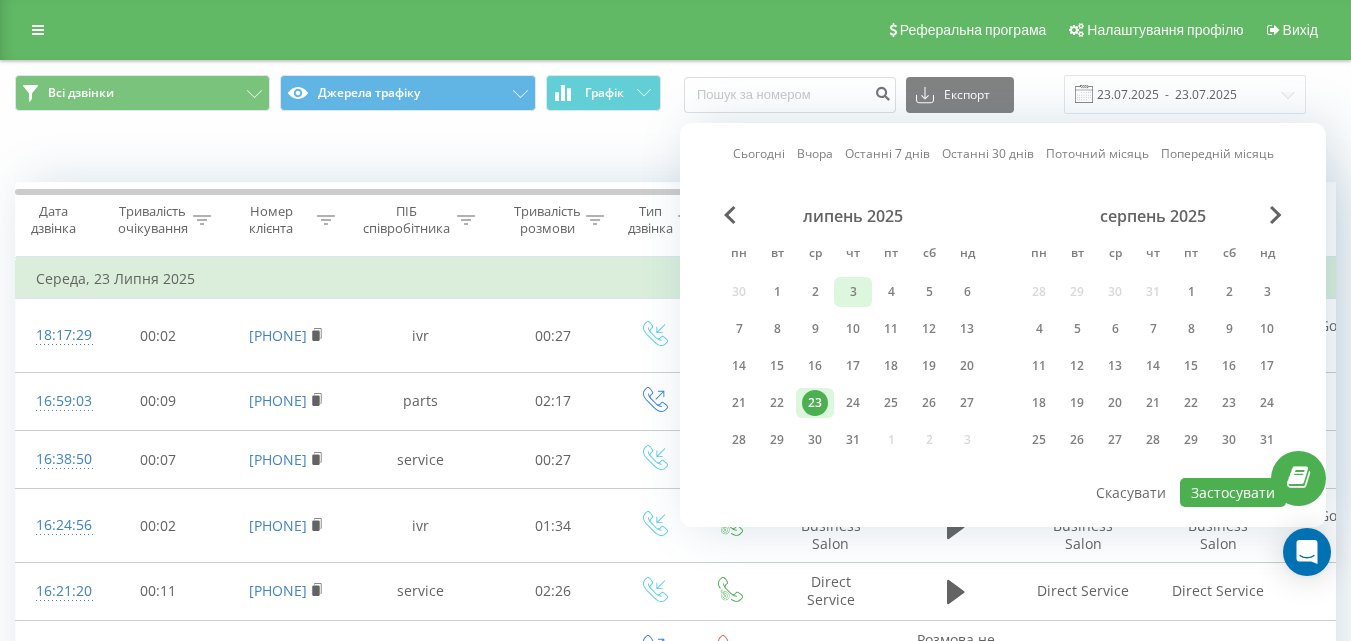 click on "3" at bounding box center [853, 292] 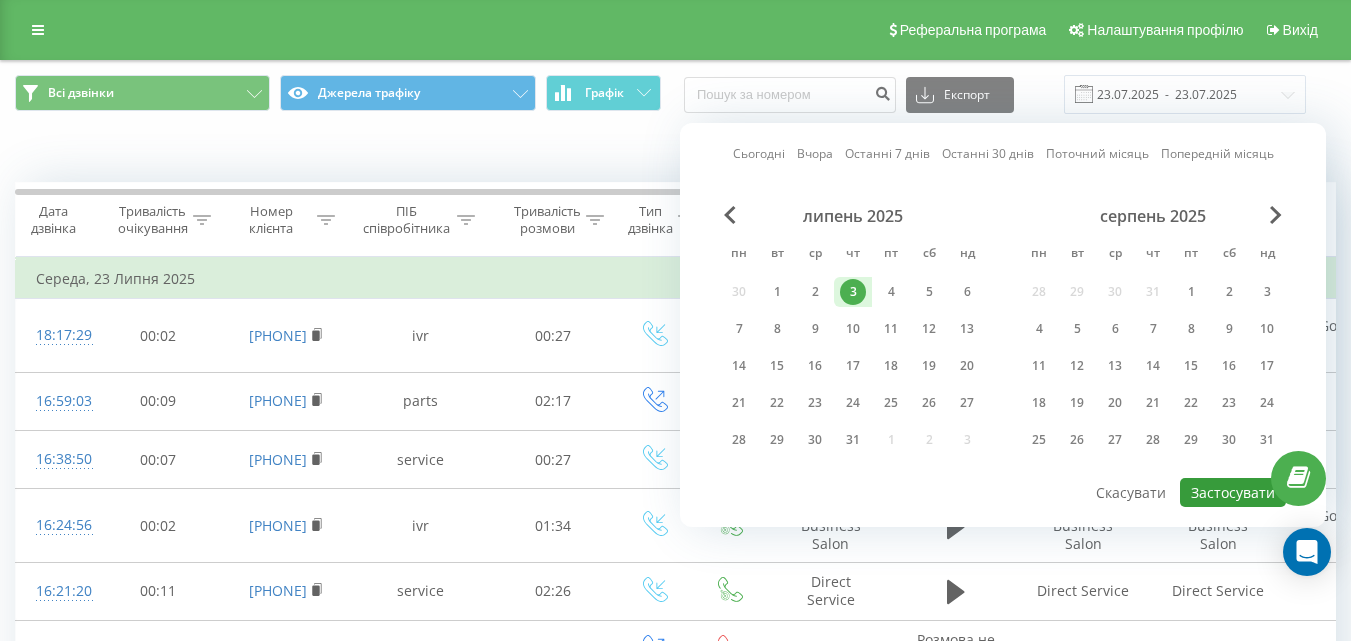 click on "Застосувати" at bounding box center [1233, 492] 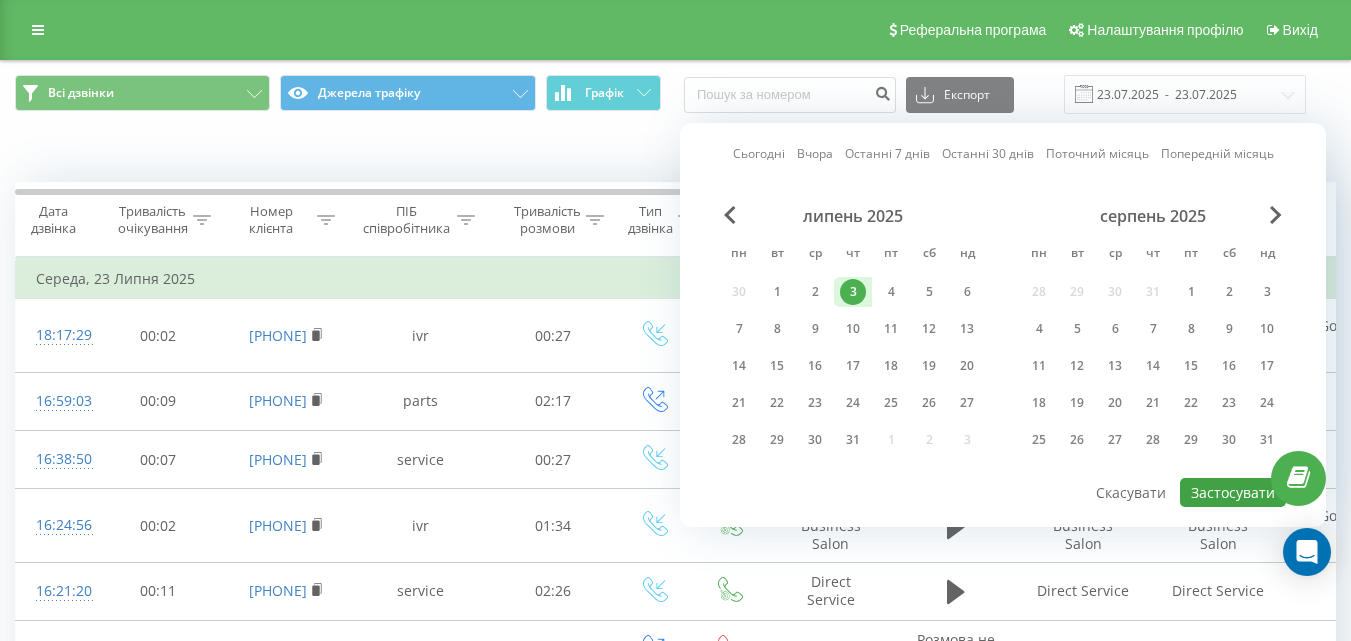 type on "[DATE]  -  [DATE]" 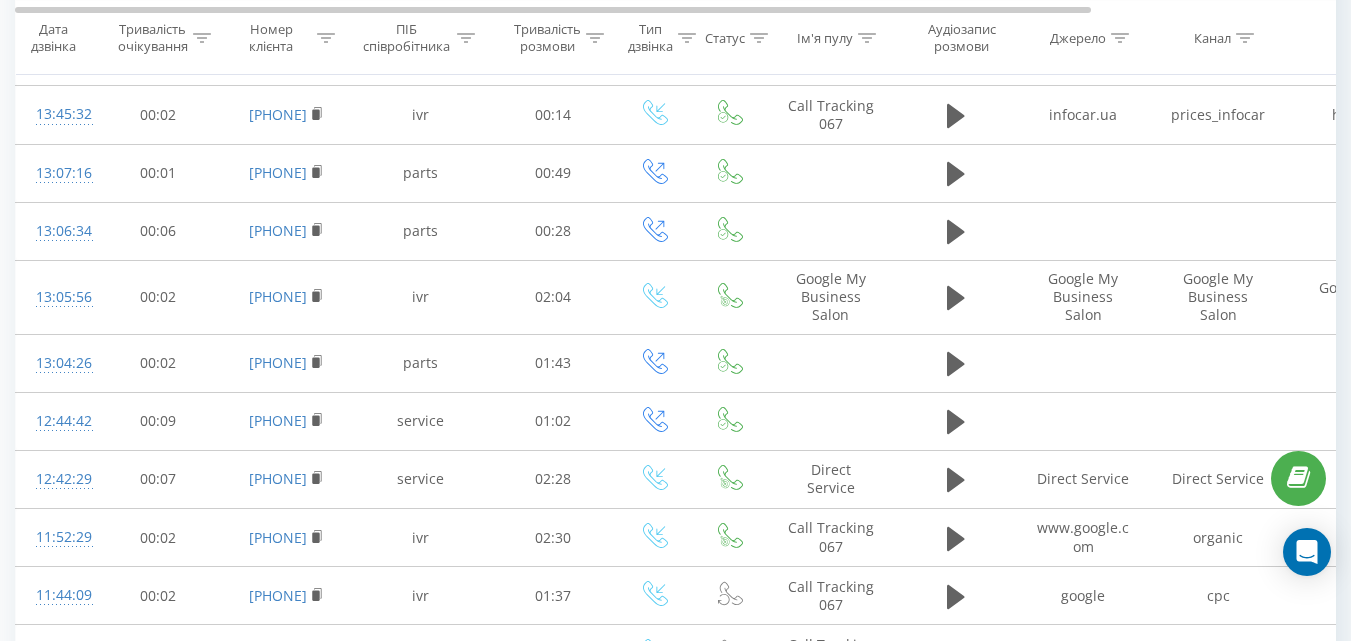 scroll, scrollTop: 1219, scrollLeft: 0, axis: vertical 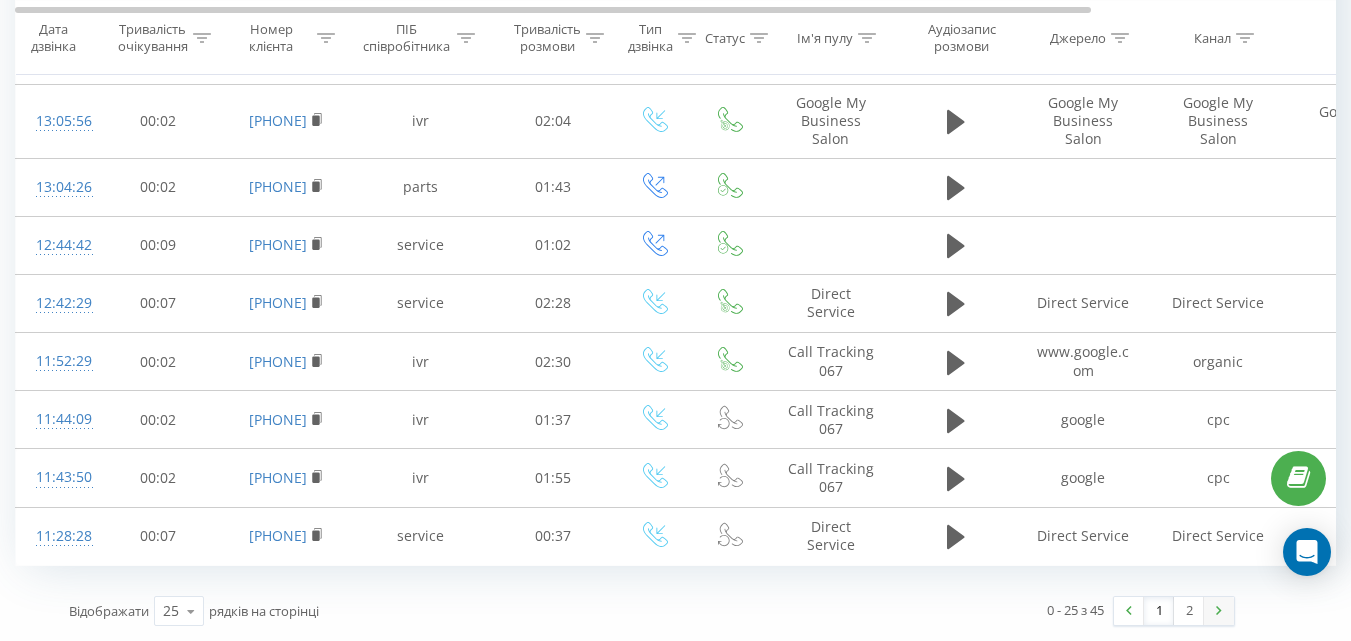 click at bounding box center (1219, 611) 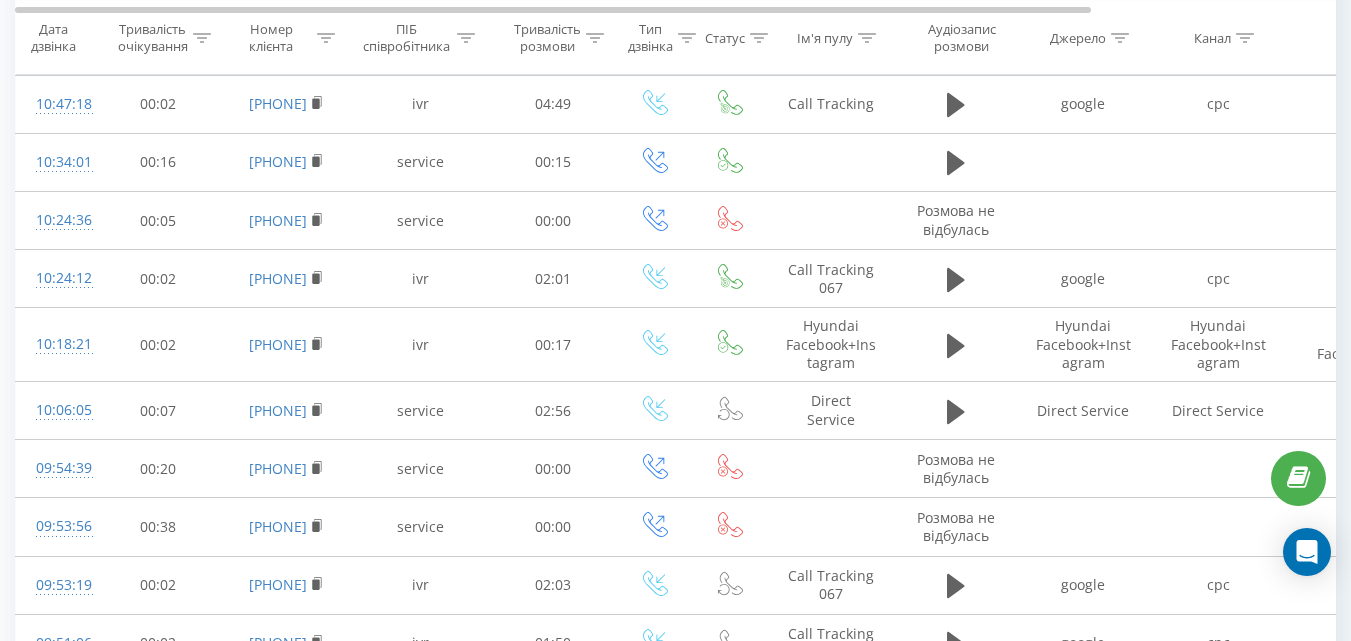 scroll, scrollTop: 532, scrollLeft: 0, axis: vertical 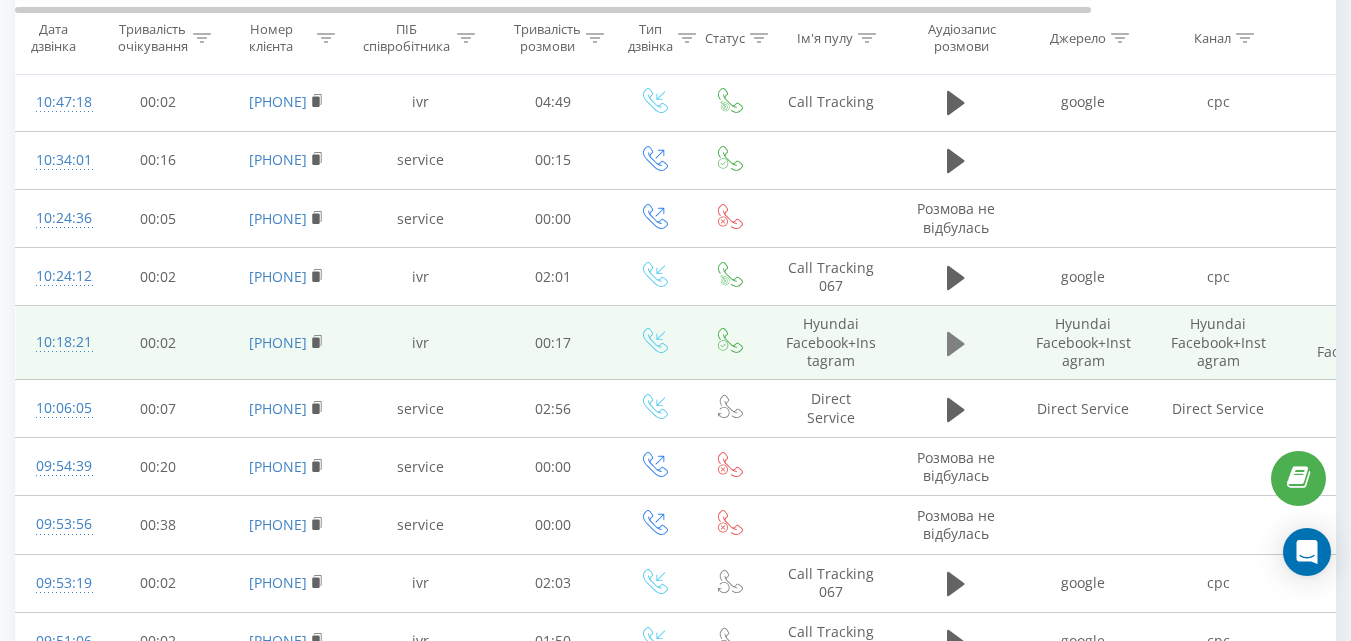 click 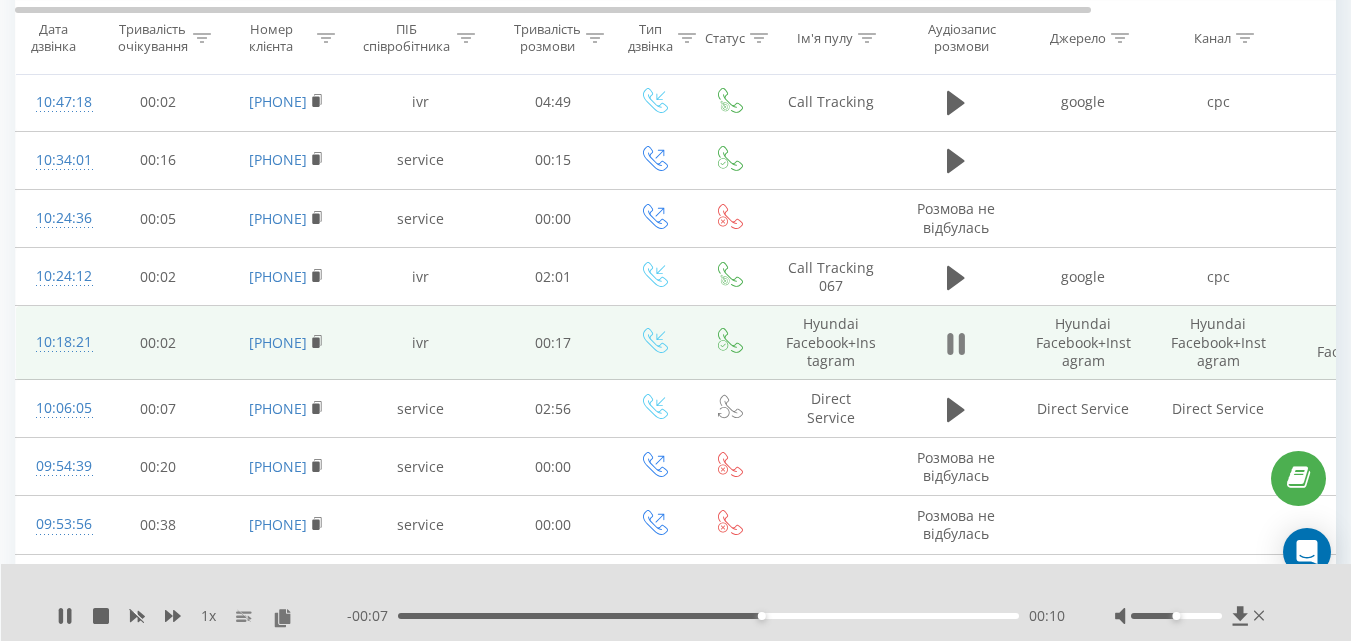 click 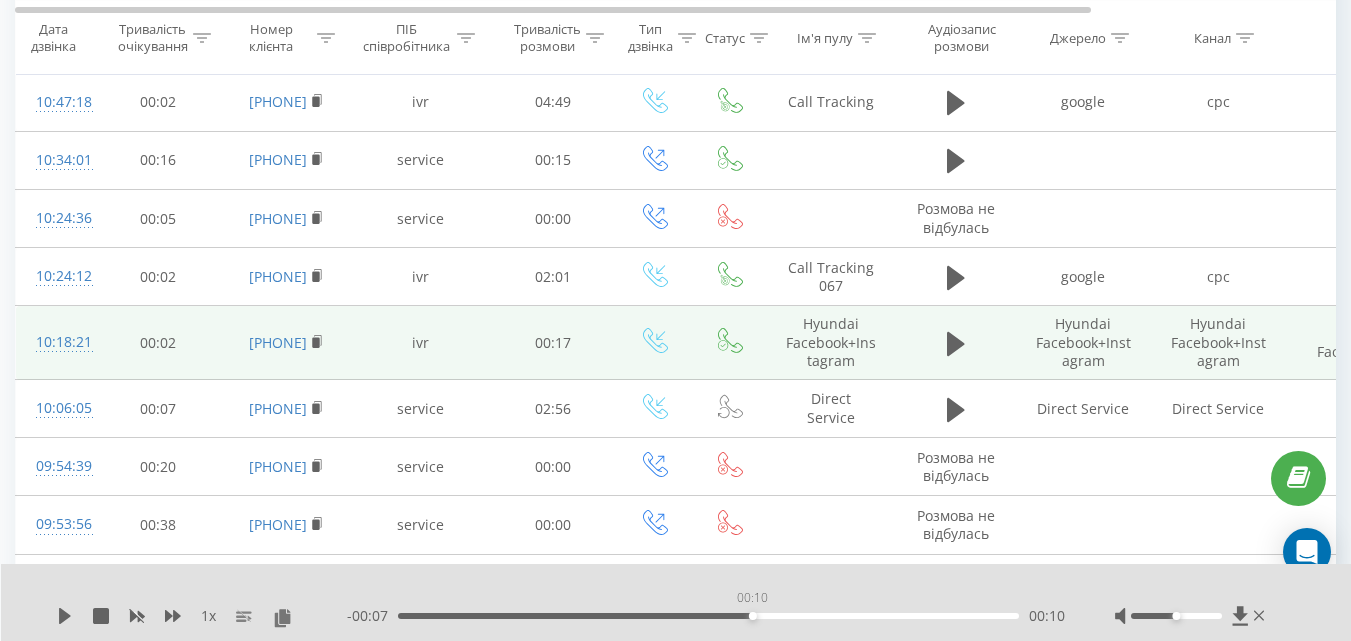 drag, startPoint x: 720, startPoint y: 616, endPoint x: 752, endPoint y: 620, distance: 32.24903 